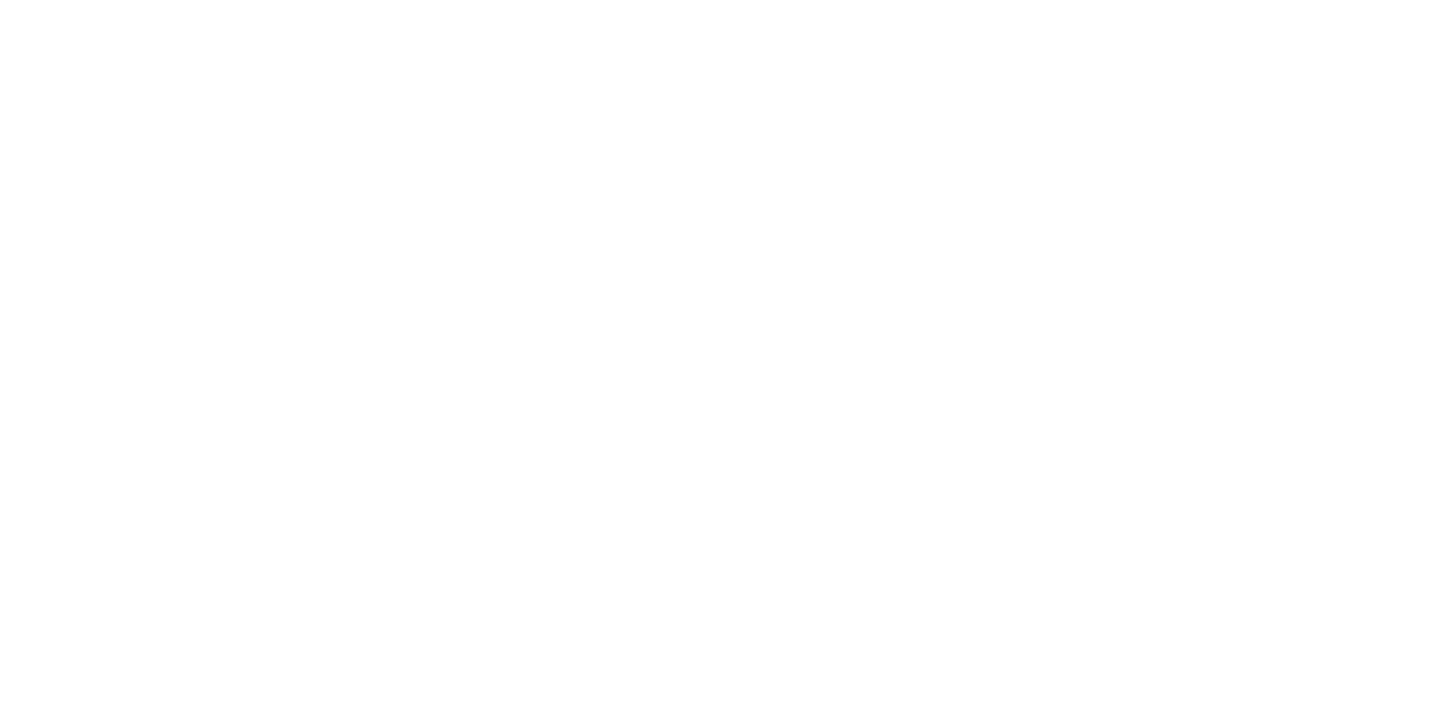 scroll, scrollTop: 0, scrollLeft: 0, axis: both 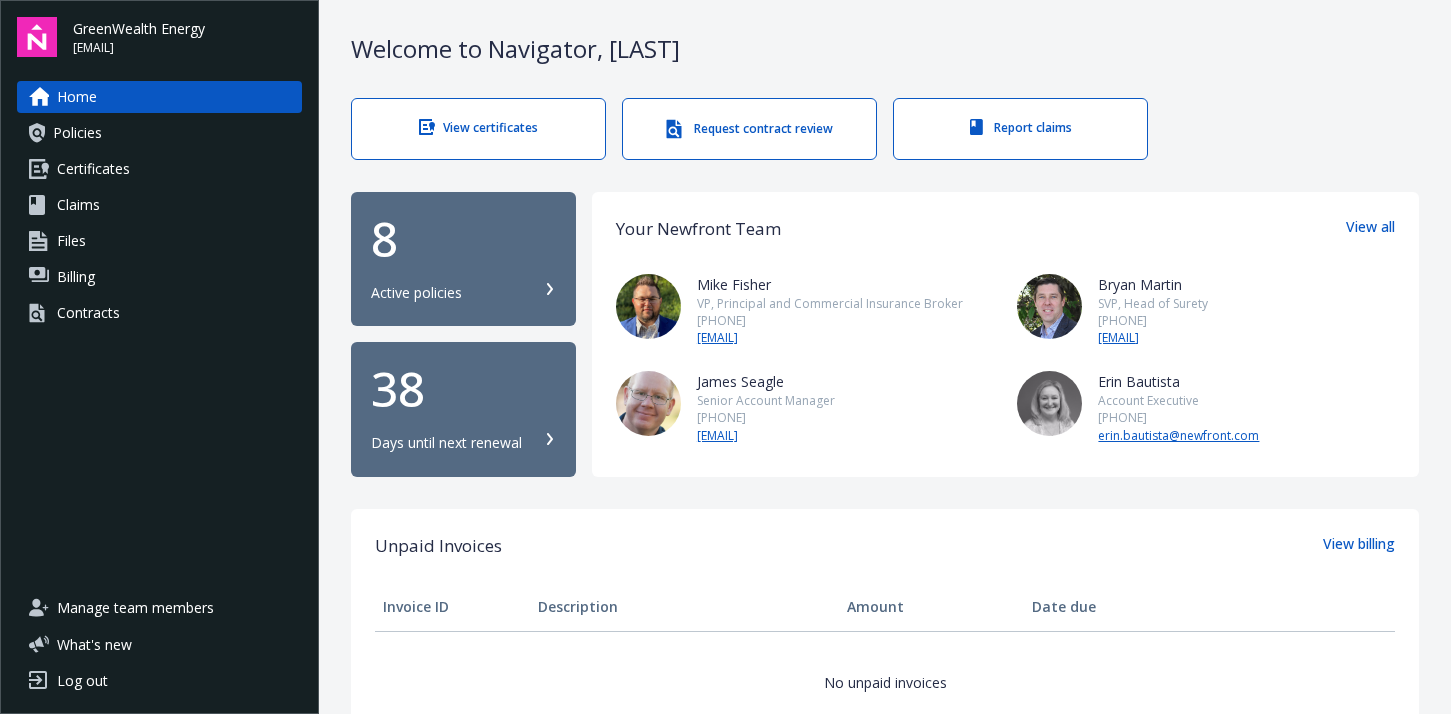 click on "Certificates" at bounding box center (93, 169) 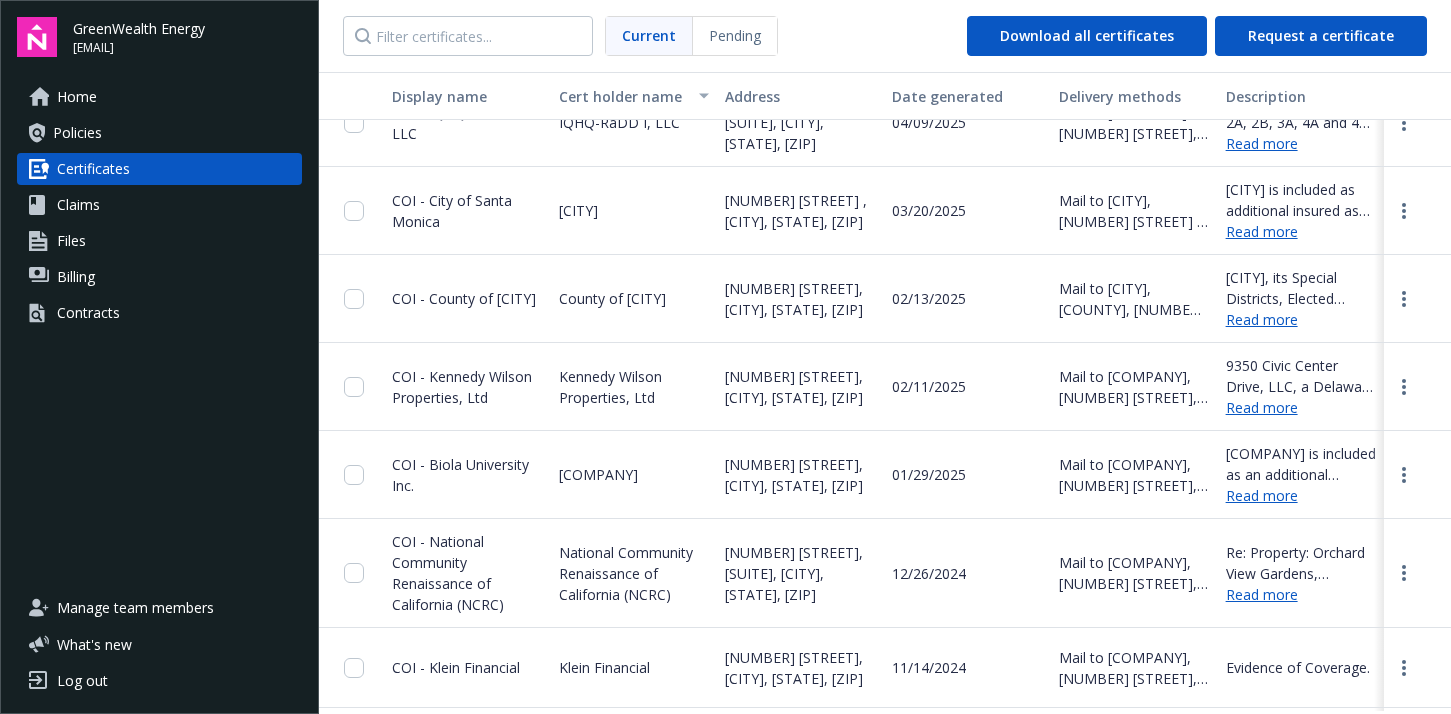 scroll, scrollTop: 179, scrollLeft: 0, axis: vertical 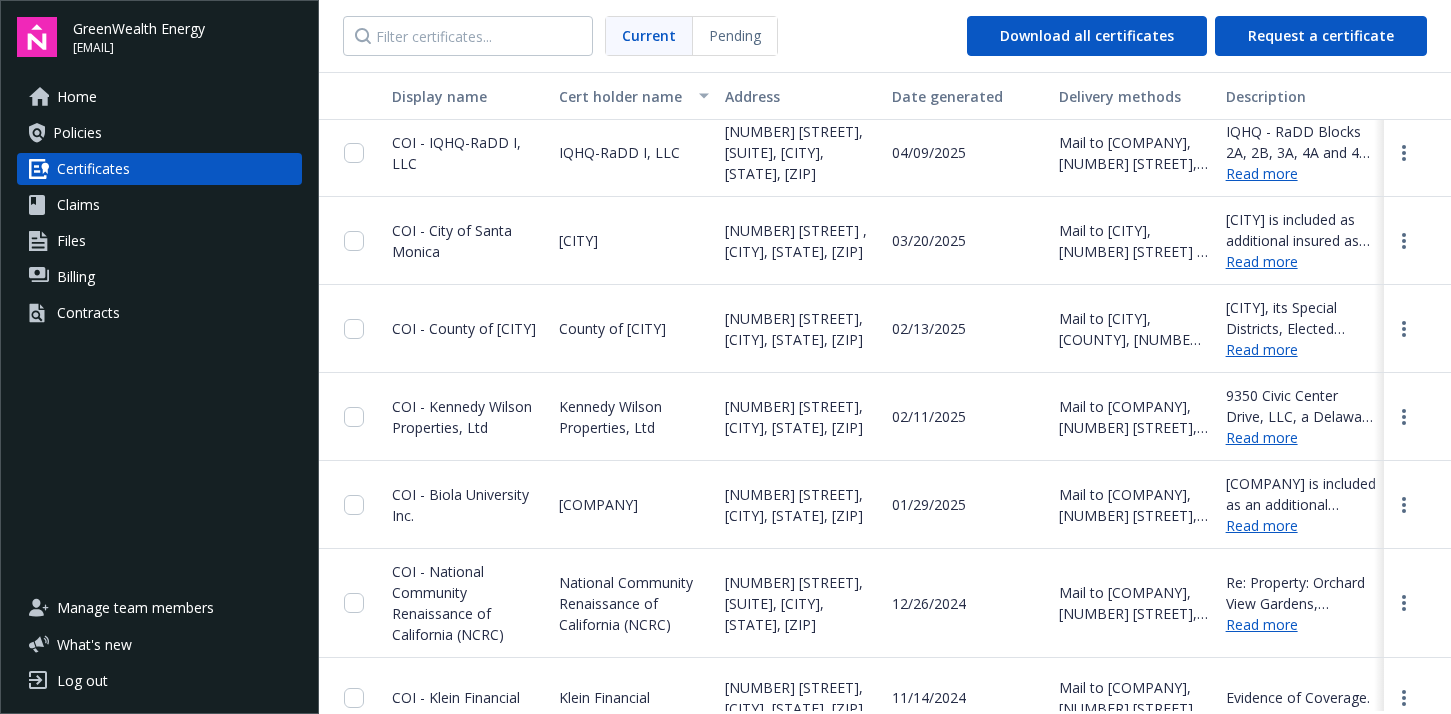 click on "Read more" at bounding box center [1301, 261] 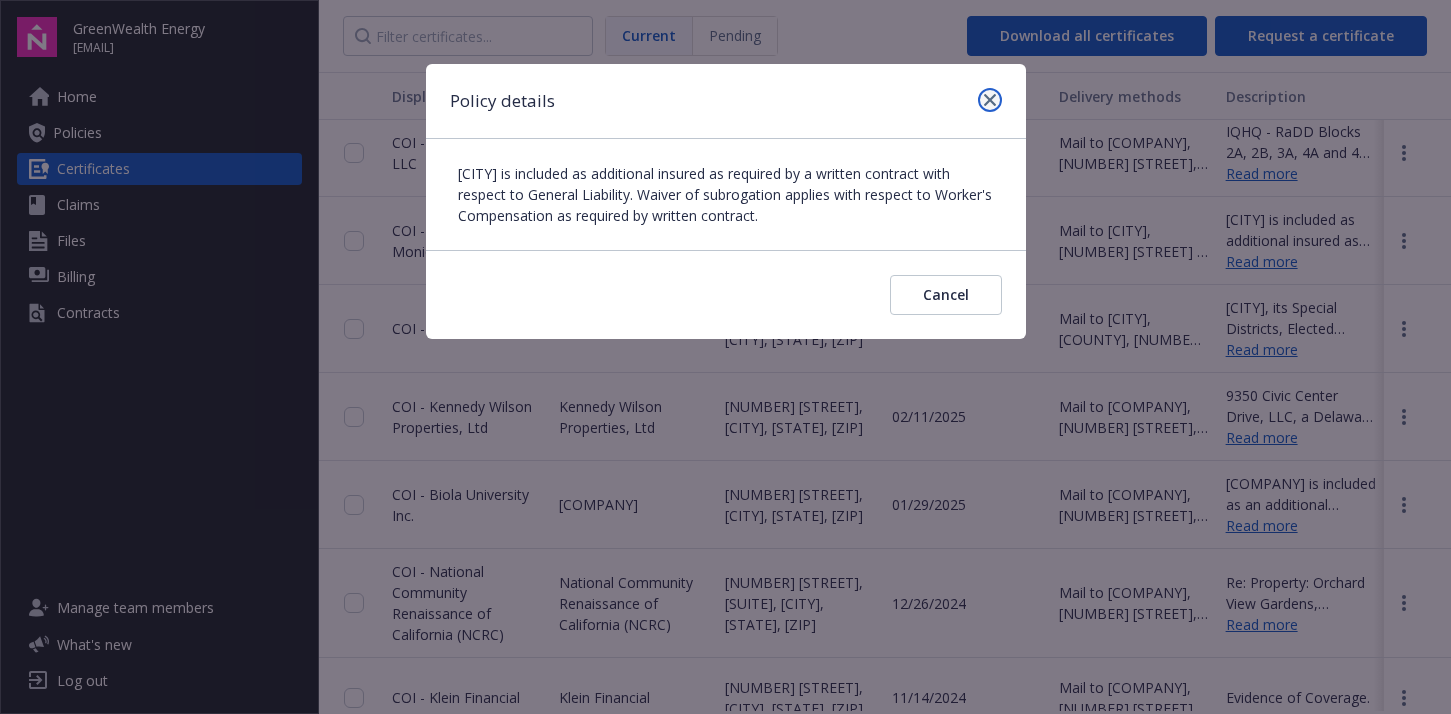 click at bounding box center [990, 100] 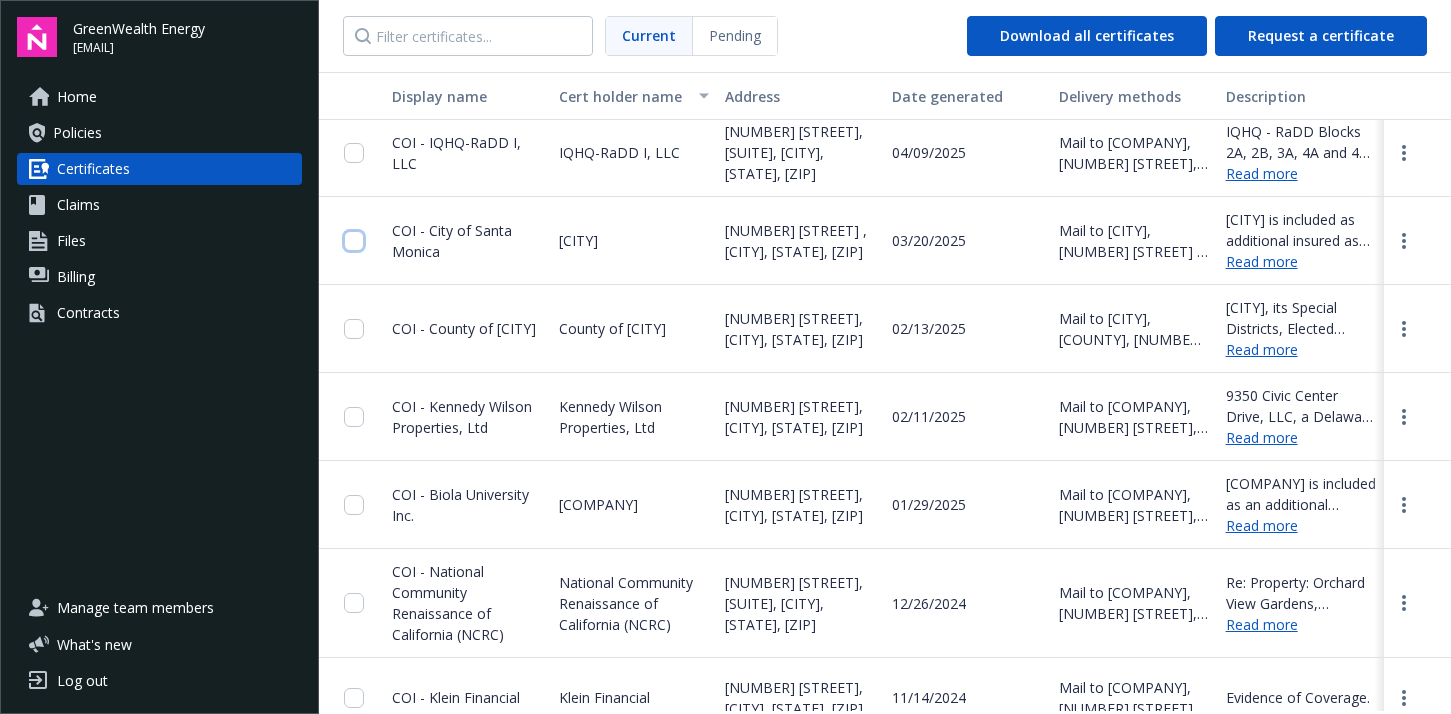 click at bounding box center (354, 241) 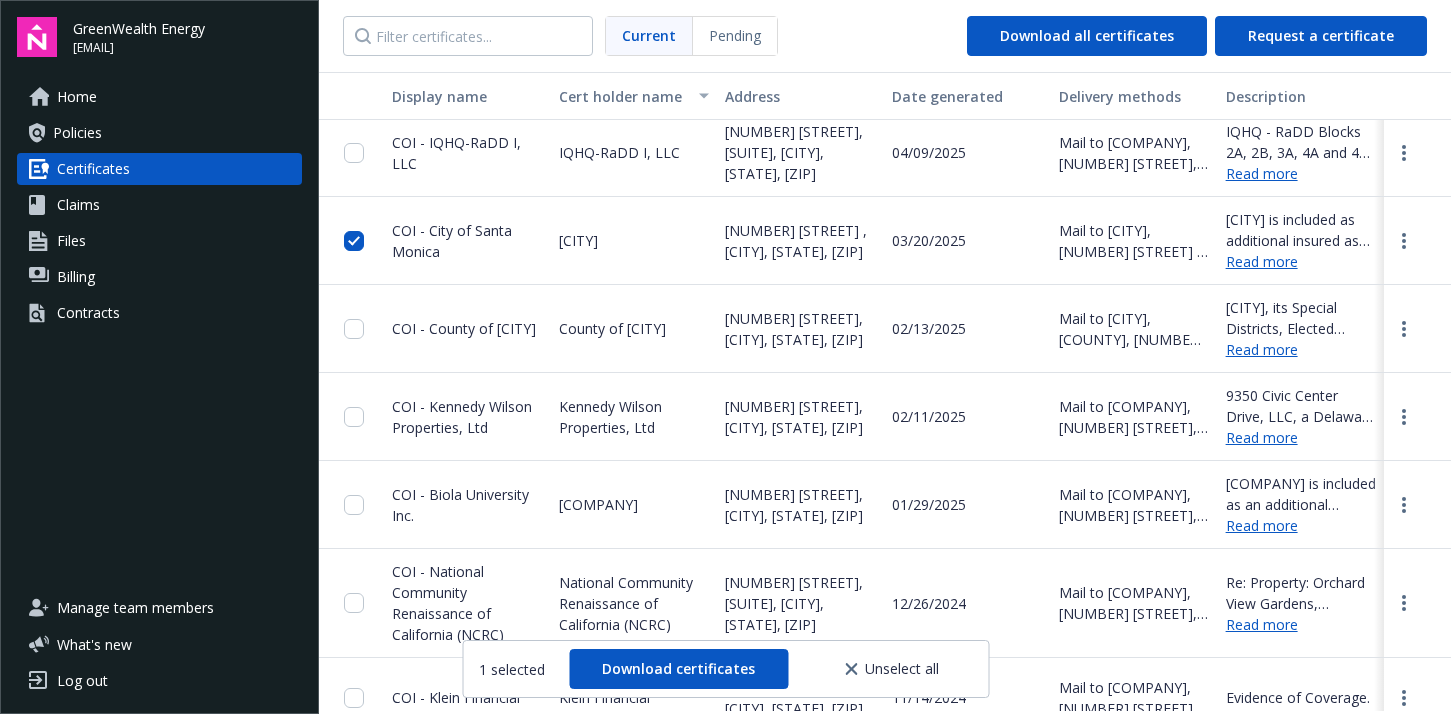 click on "[NUMBER] [STREET] , [CITY], [STATE], [ZIP]" at bounding box center (800, 241) 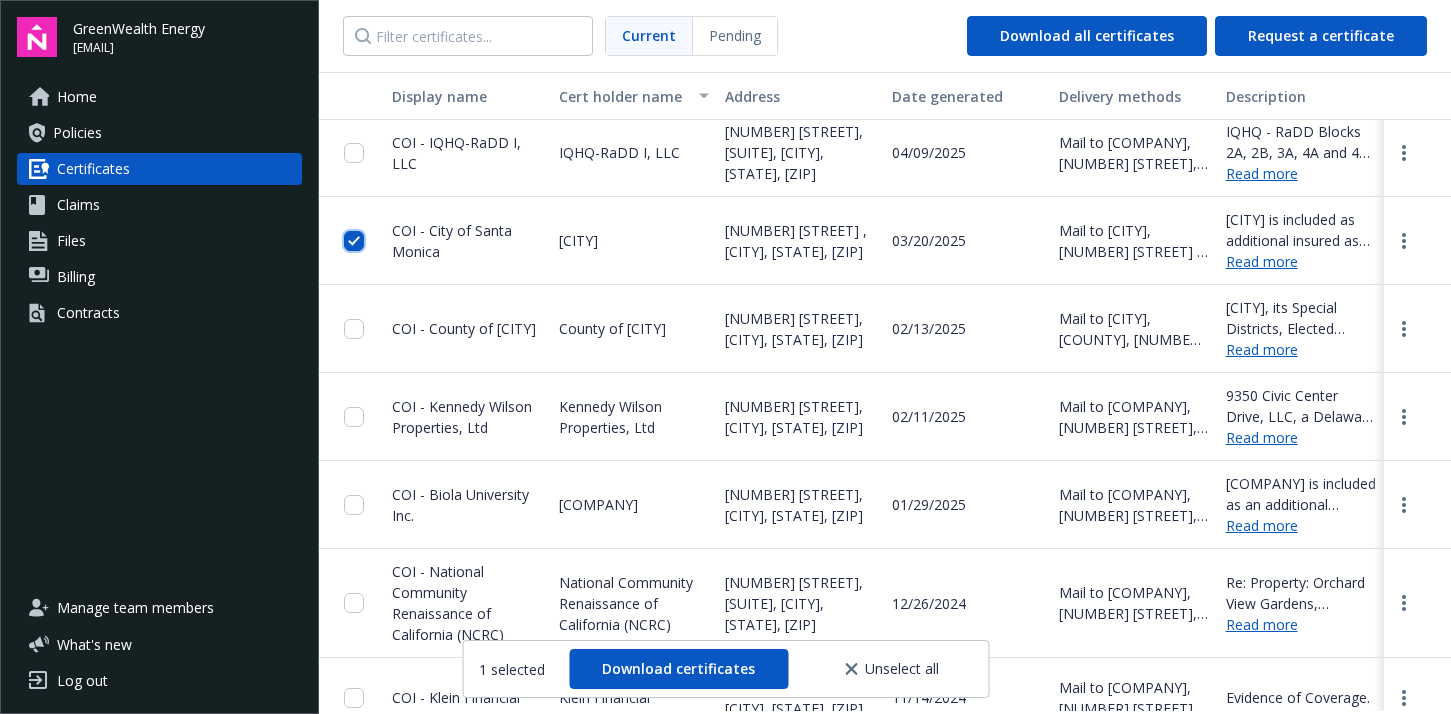 click at bounding box center [354, 241] 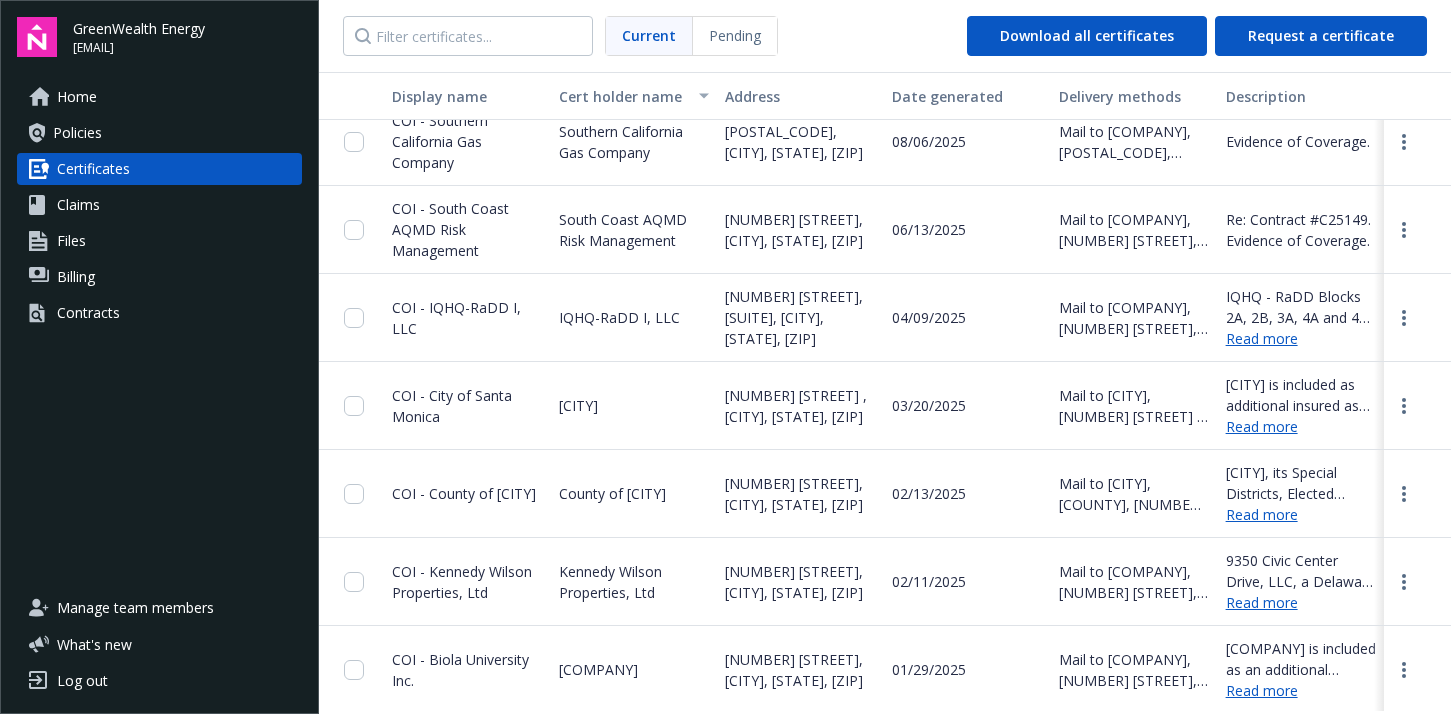 scroll, scrollTop: 0, scrollLeft: 0, axis: both 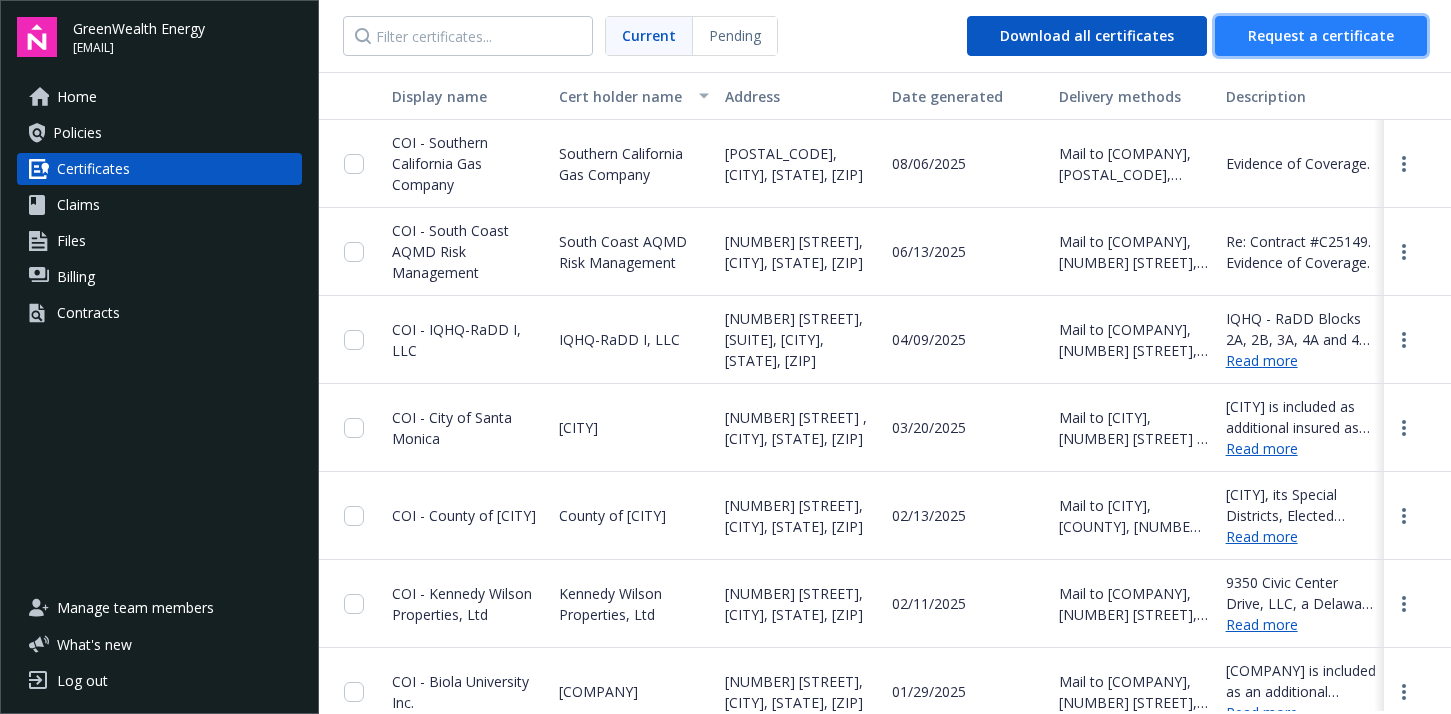 click on "Request a certificate" at bounding box center [1321, 35] 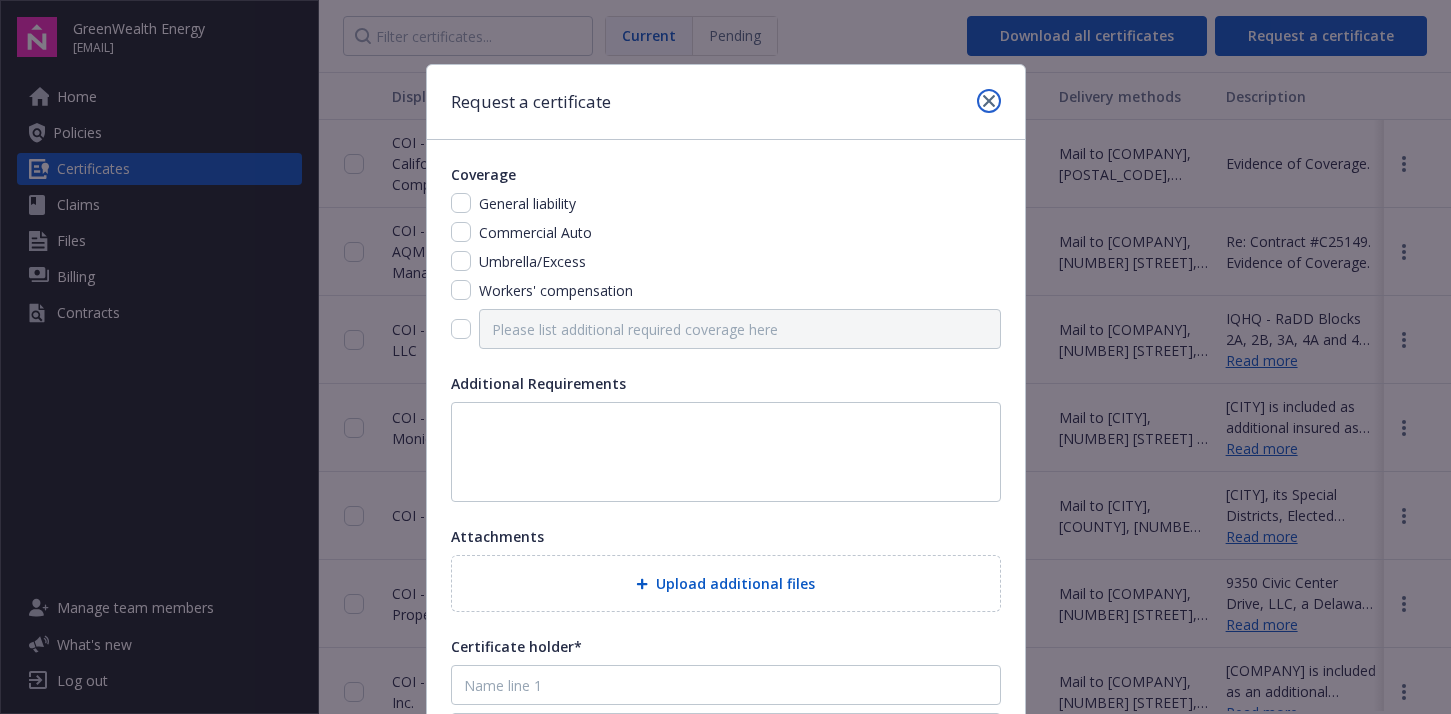 click 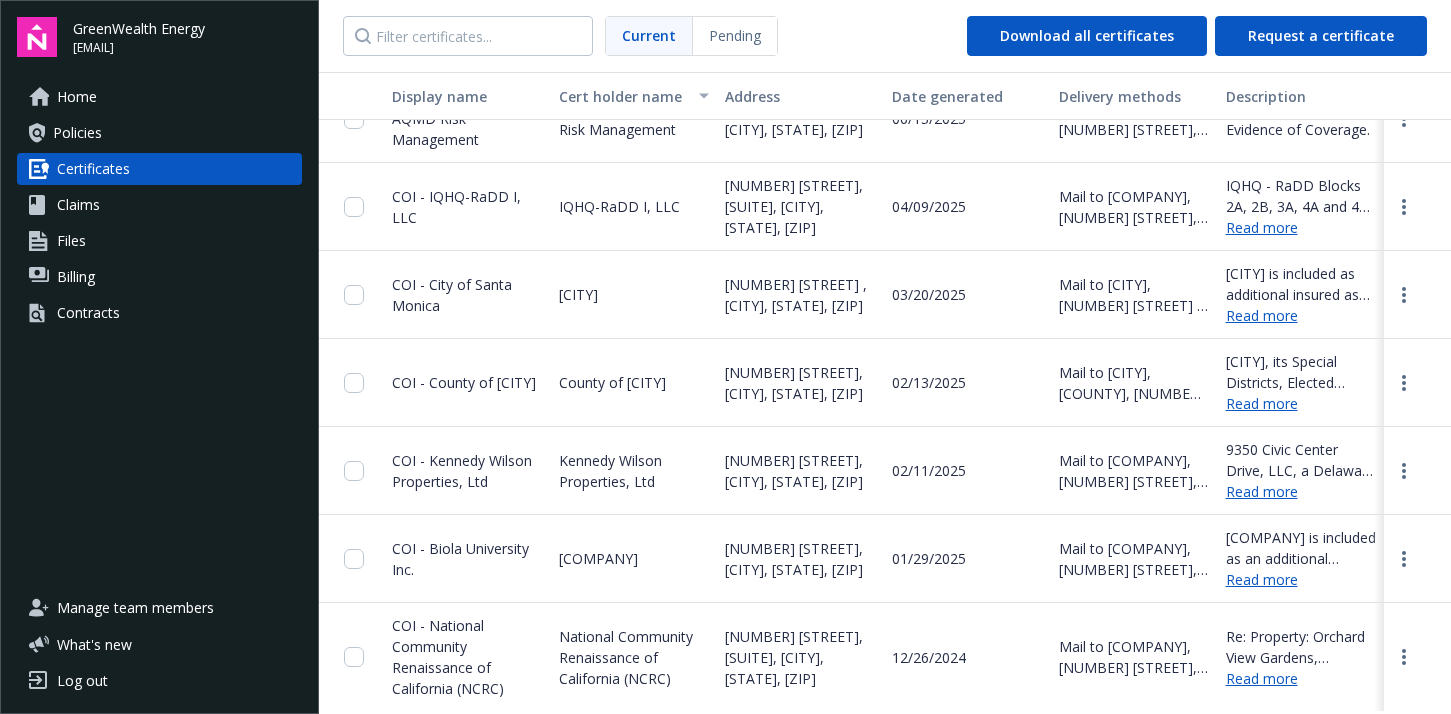 scroll, scrollTop: 139, scrollLeft: 0, axis: vertical 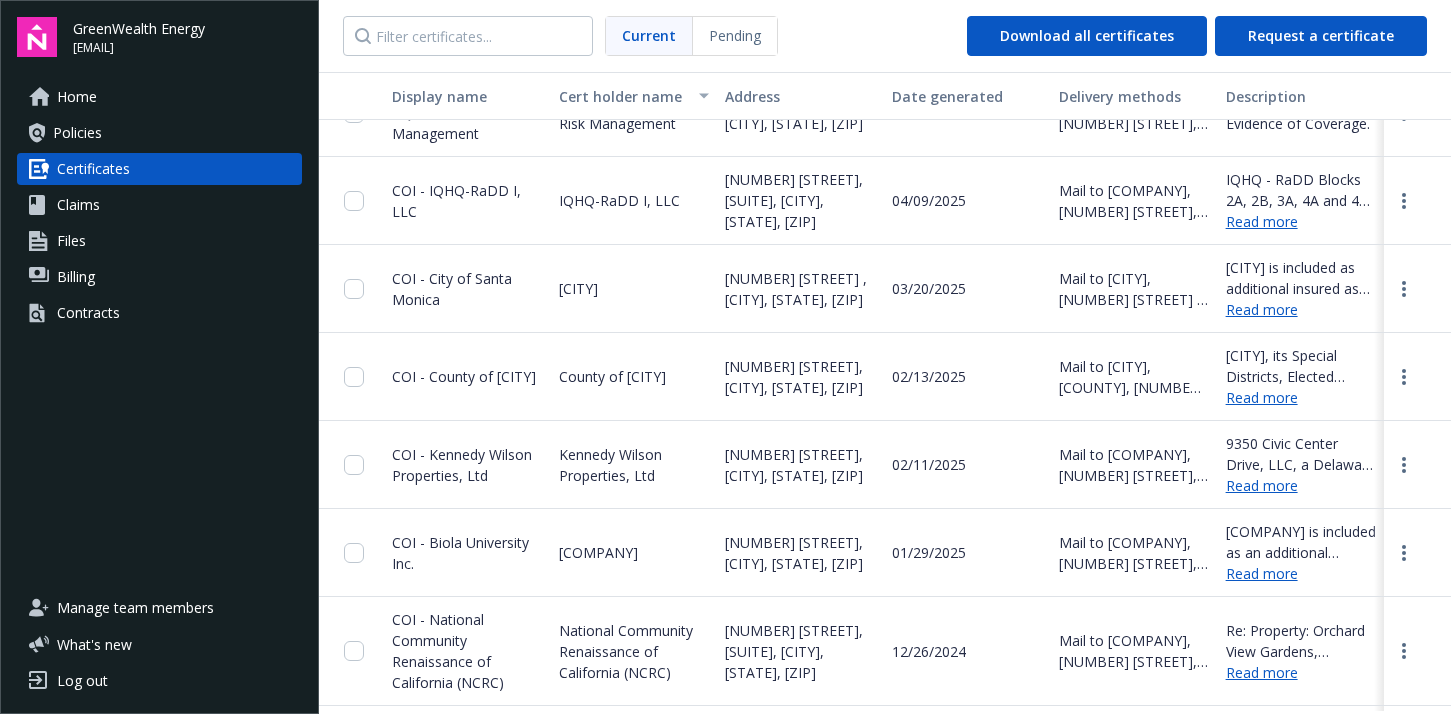 click on "[CITY] is included as additional insured as required by a written contract with respect to General Liability. Waiver of subrogation applies with respect to  Worker's Compensation as required by written contract." at bounding box center [1301, 278] 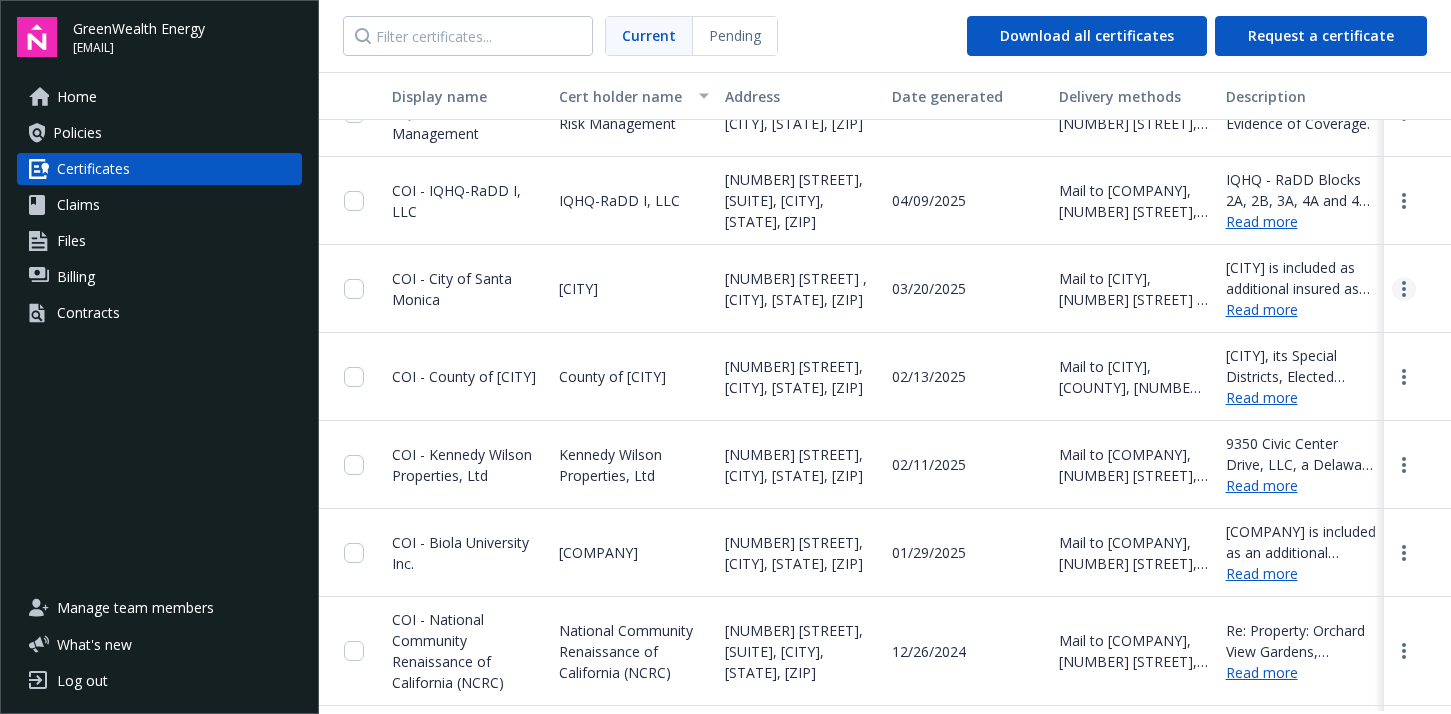 click at bounding box center (1404, 289) 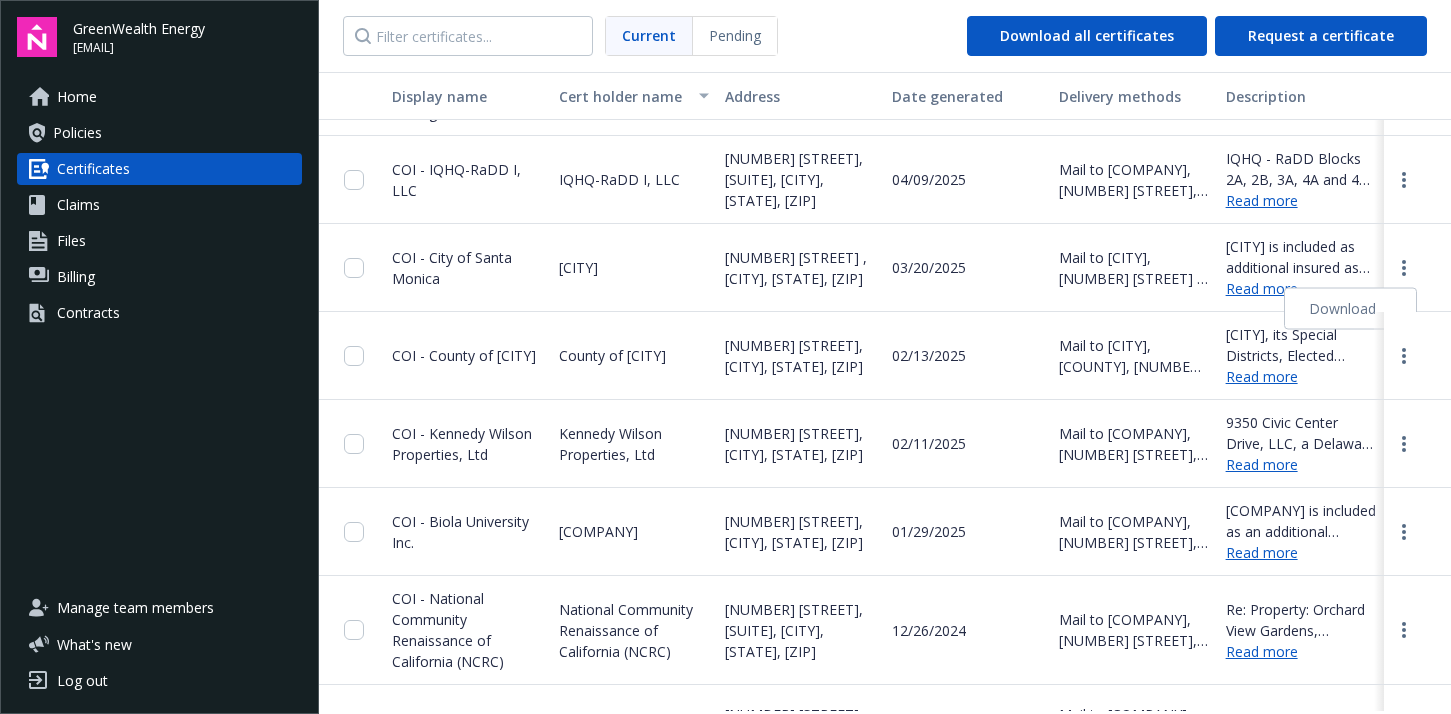 scroll, scrollTop: 161, scrollLeft: 0, axis: vertical 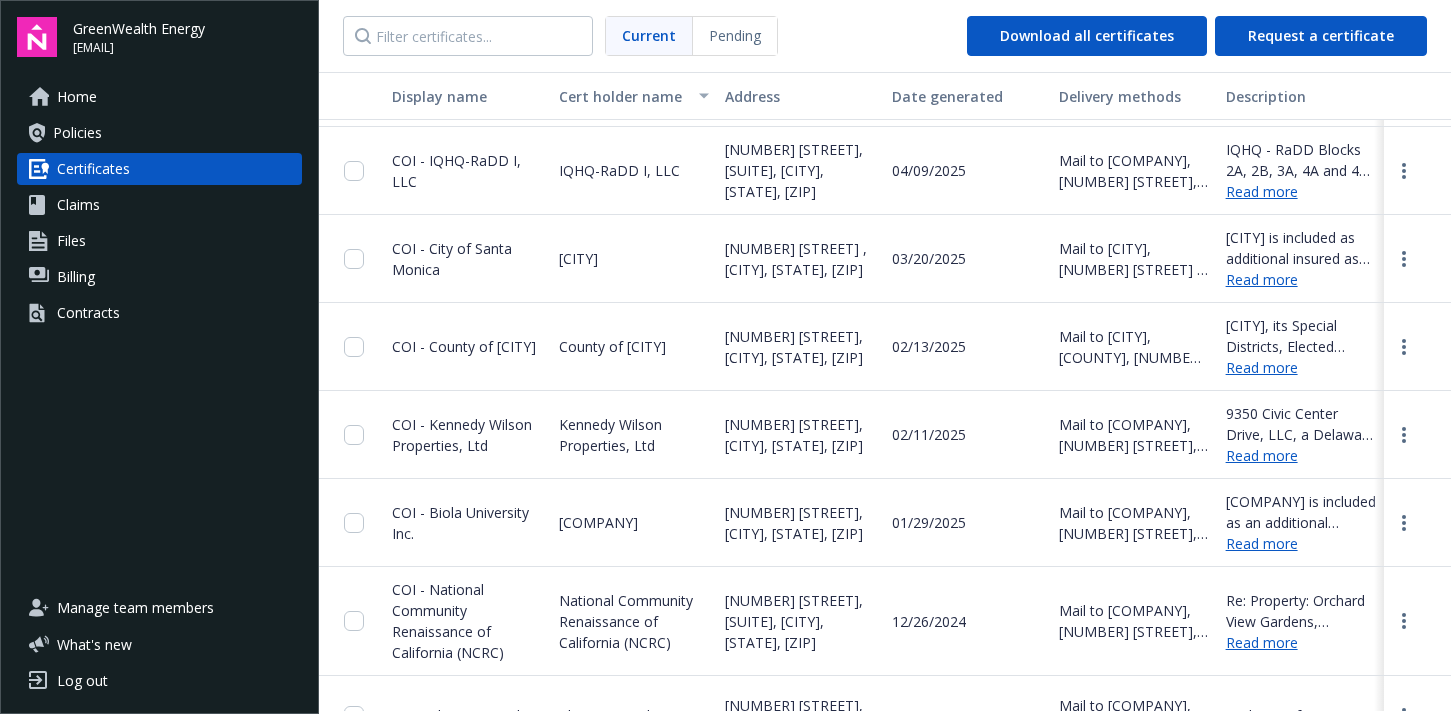 click on "Read more" at bounding box center (1301, 279) 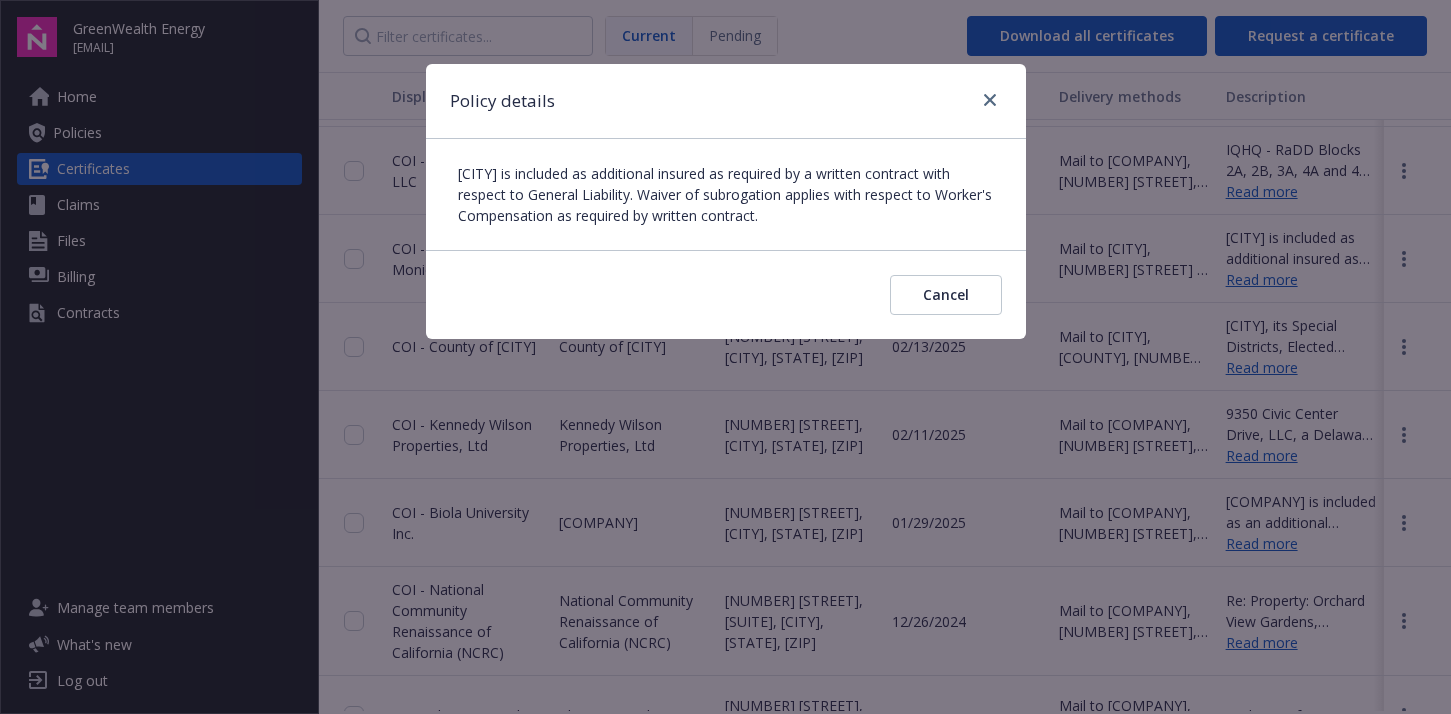 drag, startPoint x: 915, startPoint y: 226, endPoint x: 678, endPoint y: 177, distance: 242.01239 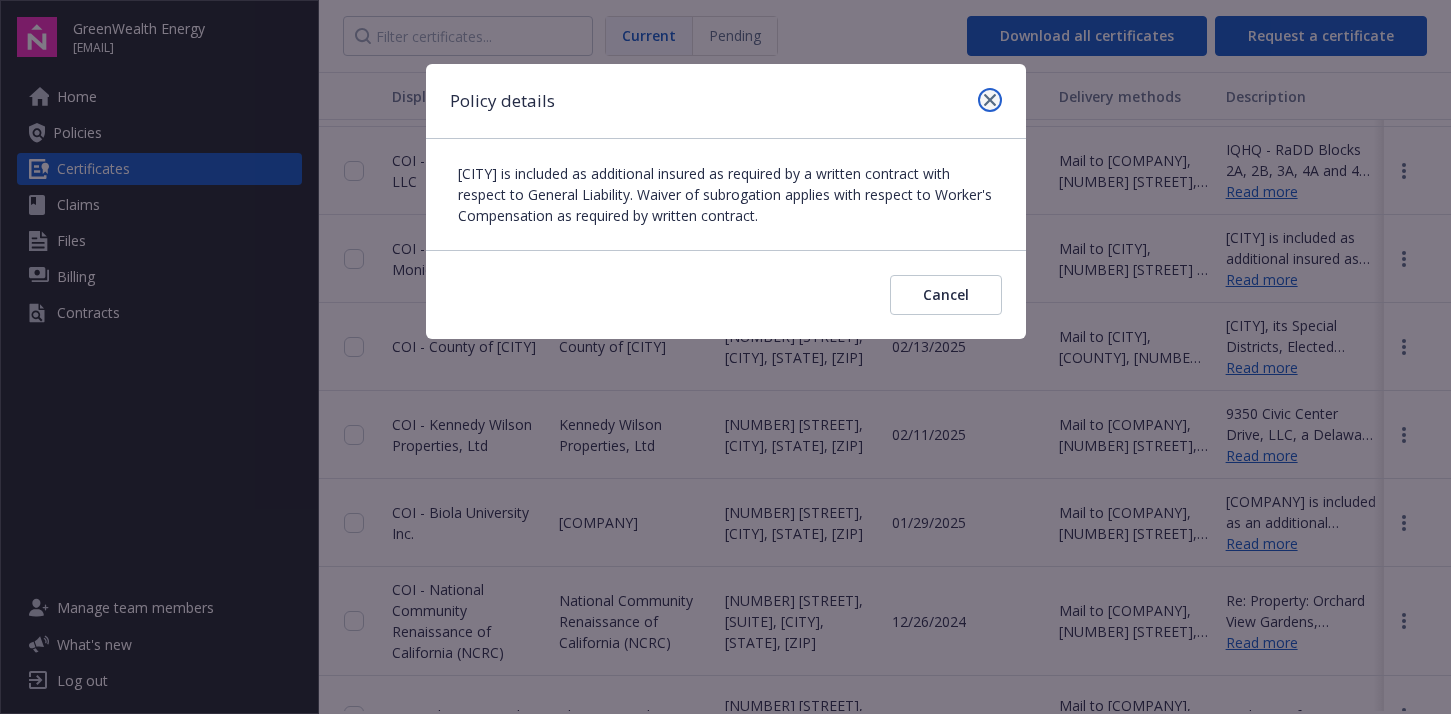 click 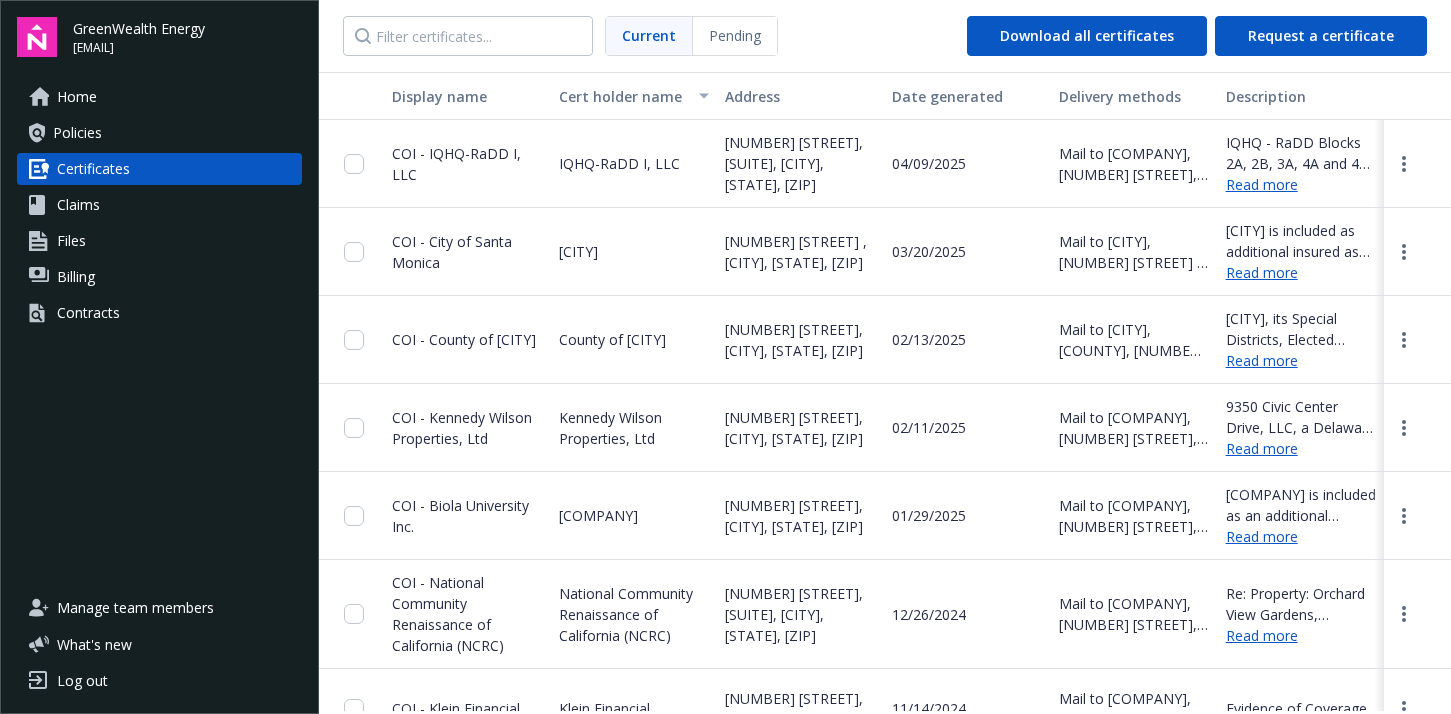 scroll, scrollTop: 169, scrollLeft: 0, axis: vertical 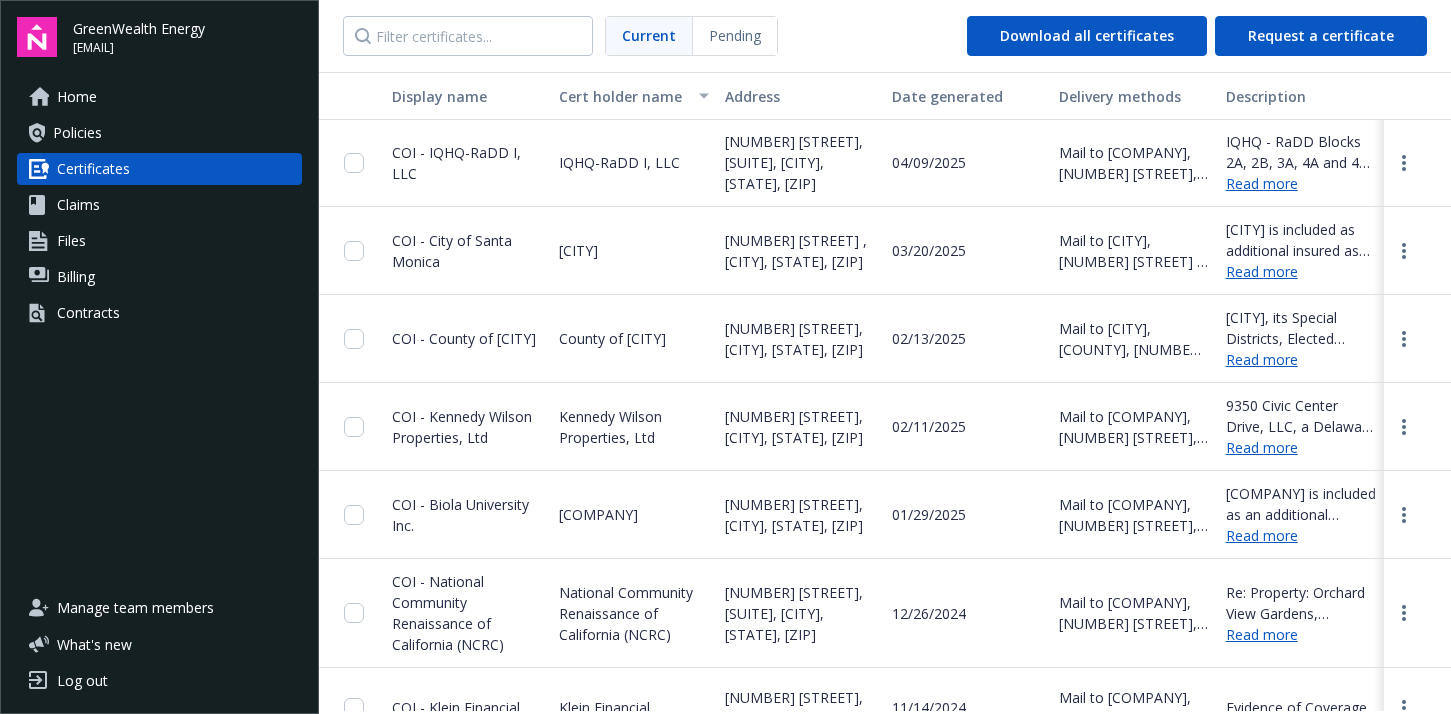 click on "03/20/2025" at bounding box center (929, 250) 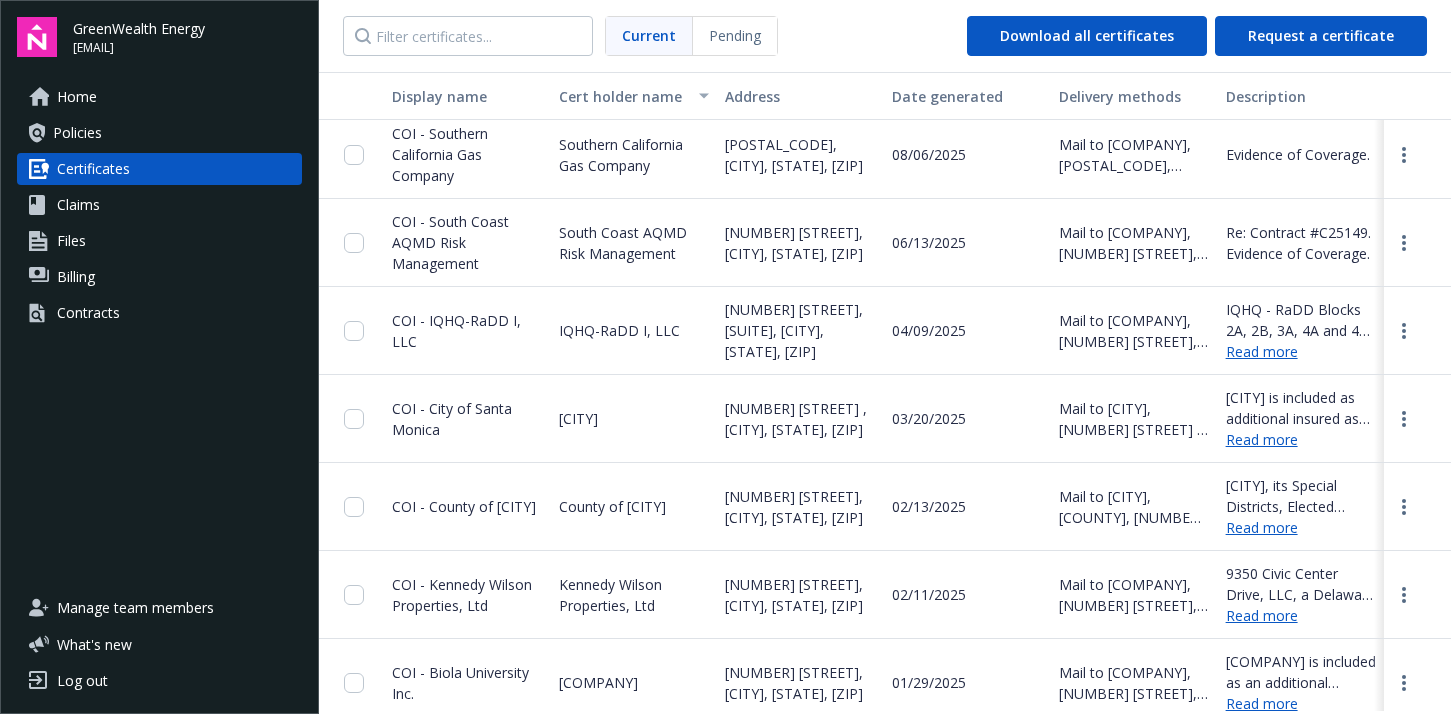 scroll, scrollTop: 0, scrollLeft: 0, axis: both 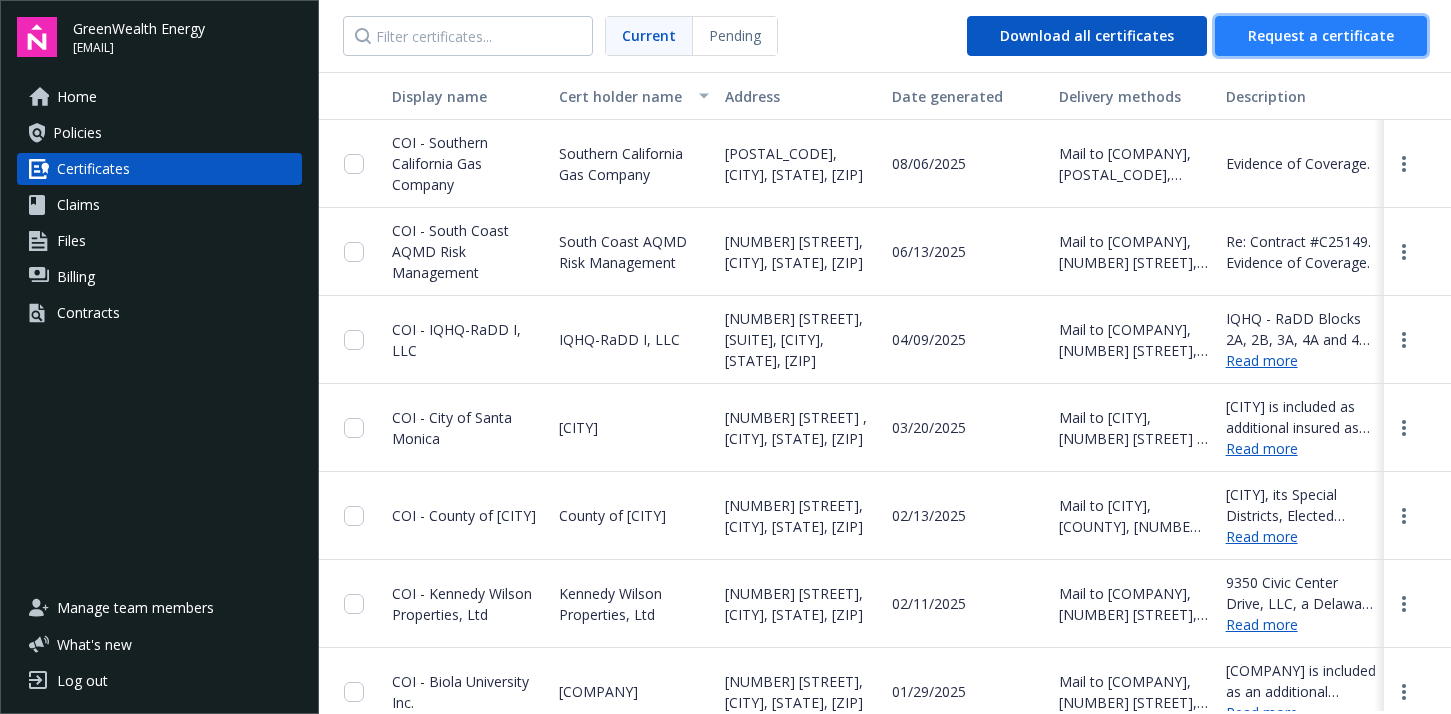 click on "Request a certificate" at bounding box center (1321, 35) 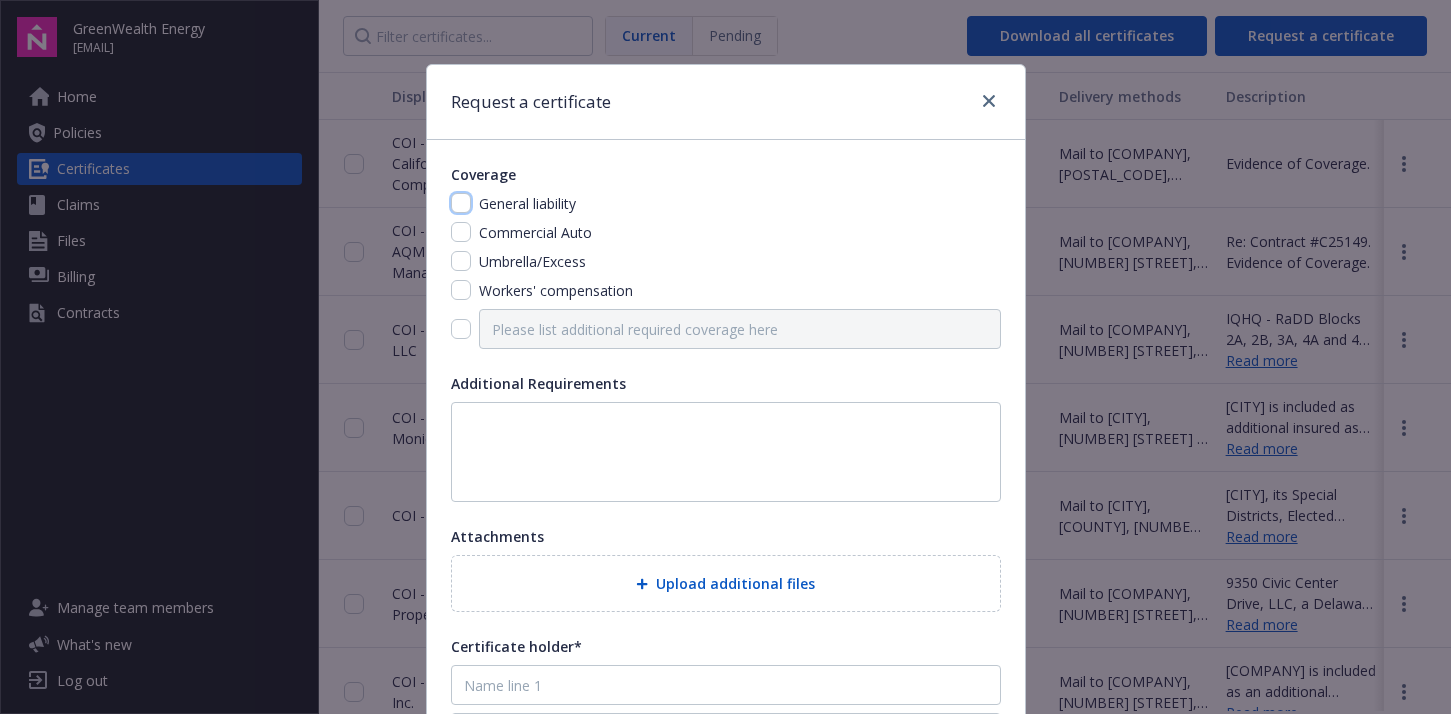 click at bounding box center (461, 203) 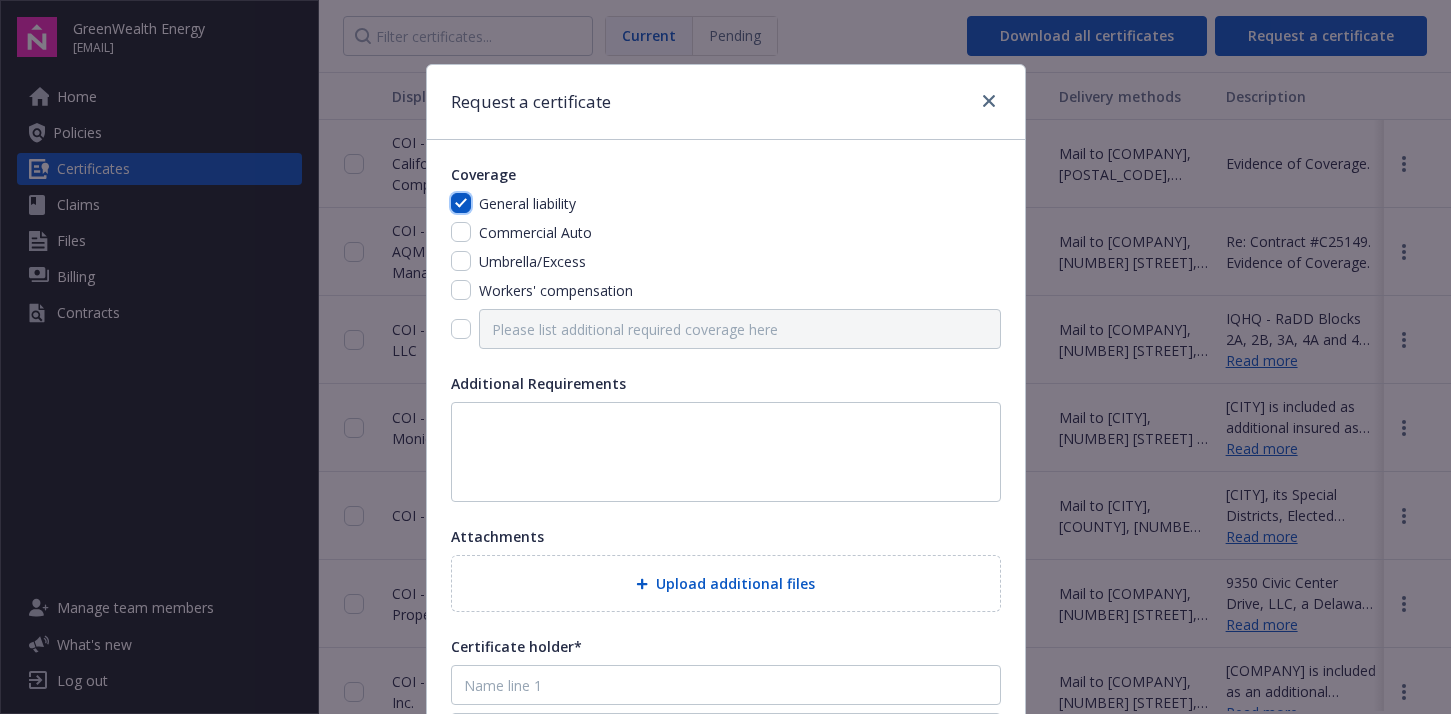 checkbox on "true" 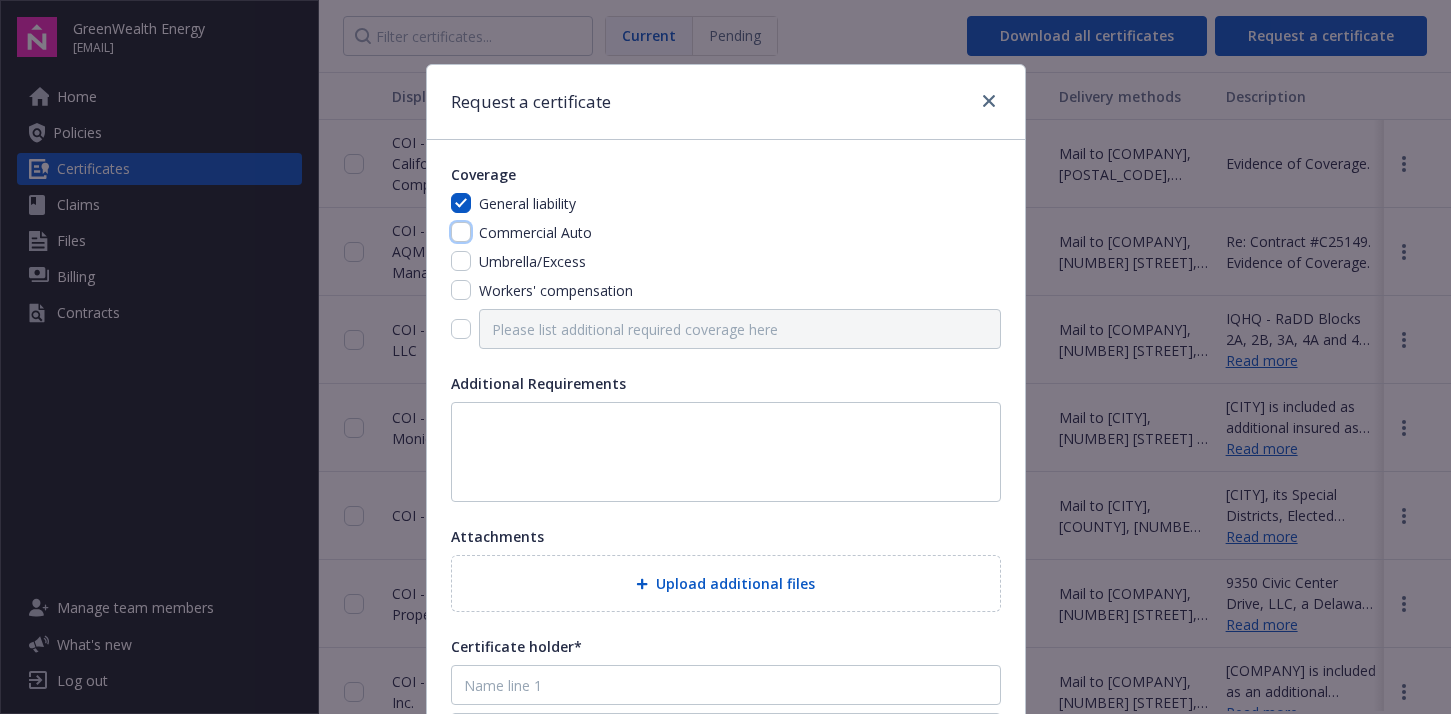 click at bounding box center [461, 232] 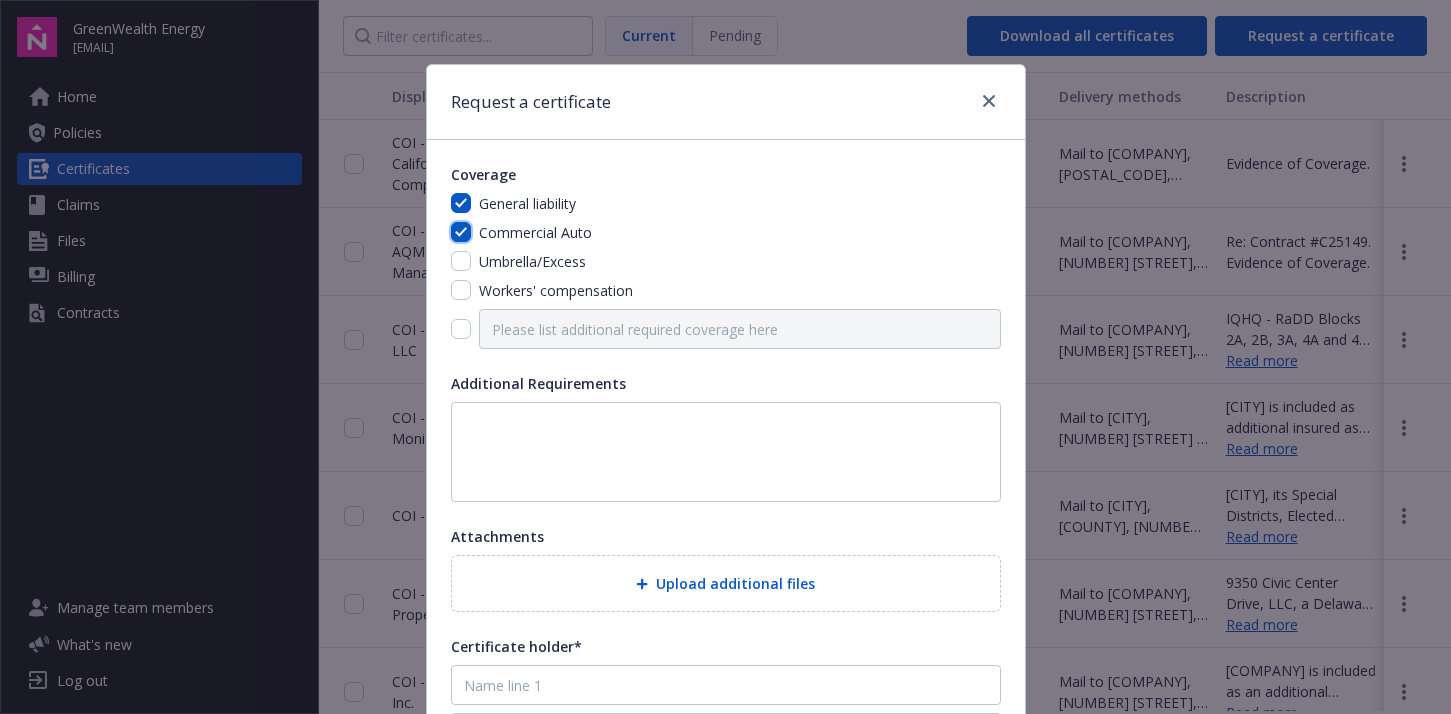 checkbox on "true" 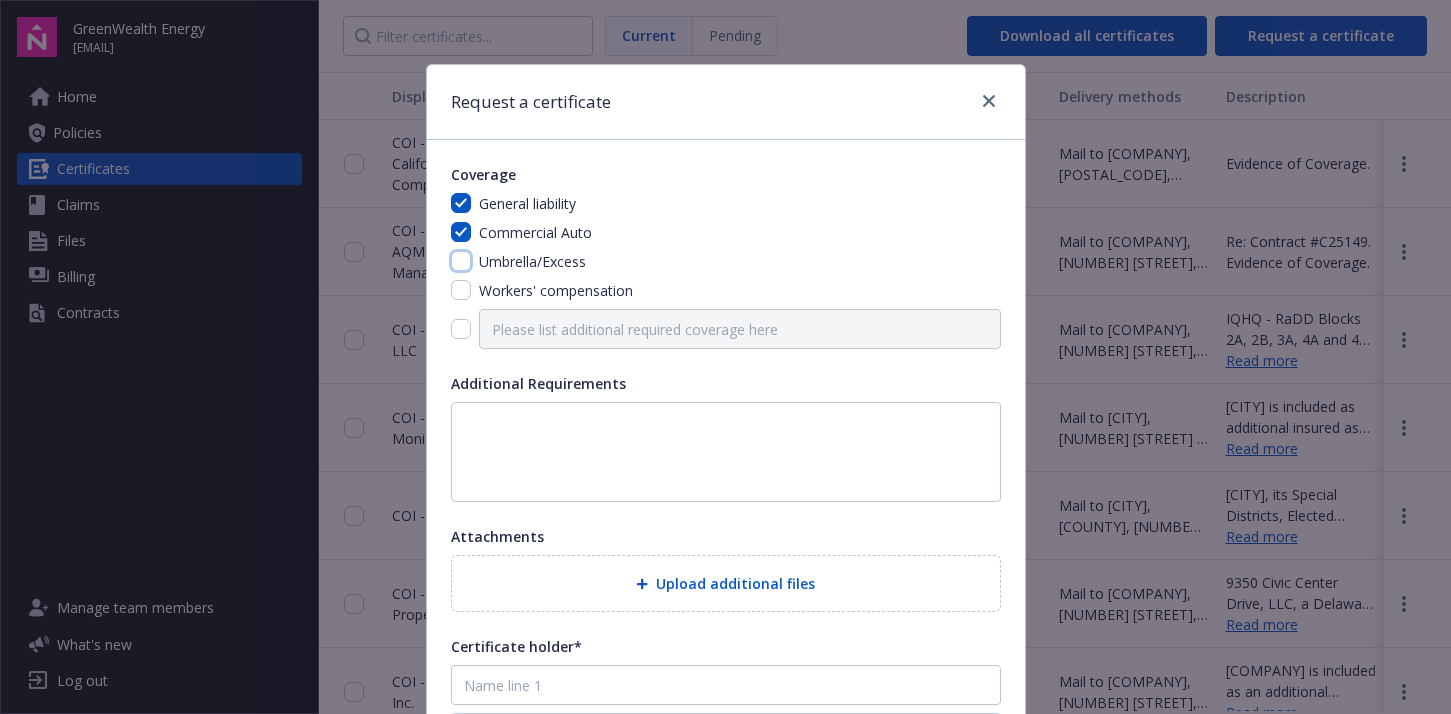 click at bounding box center (461, 261) 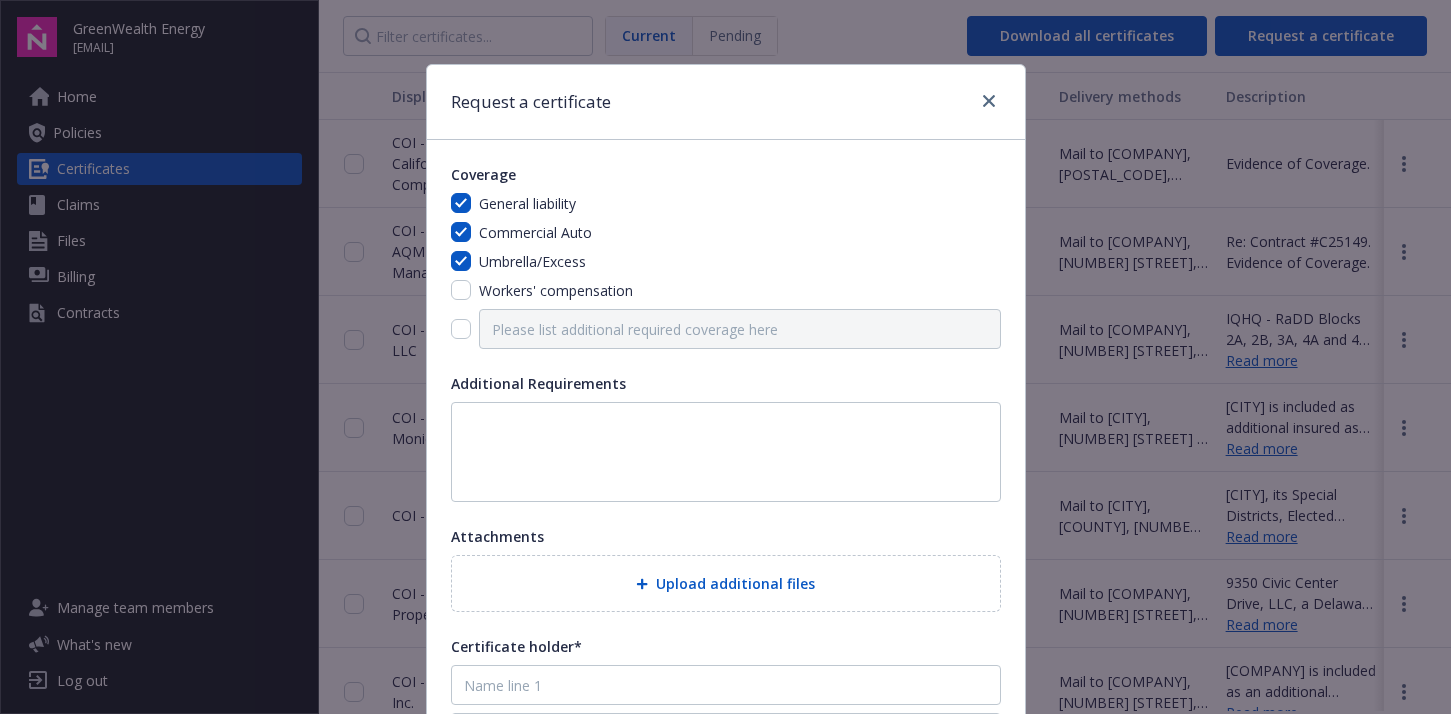 click on "General liability Commercial Auto Umbrella/Excess Workers' compensation" at bounding box center (726, 271) 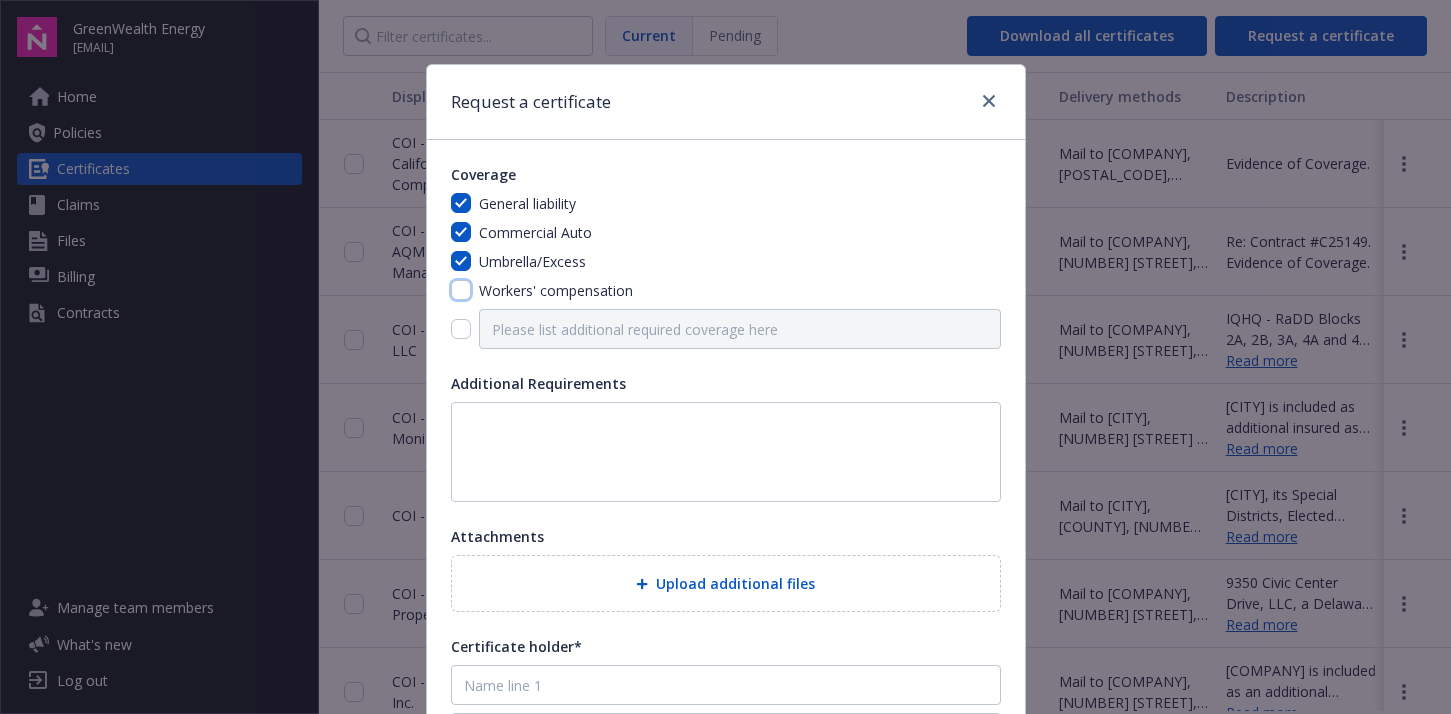 click at bounding box center (461, 290) 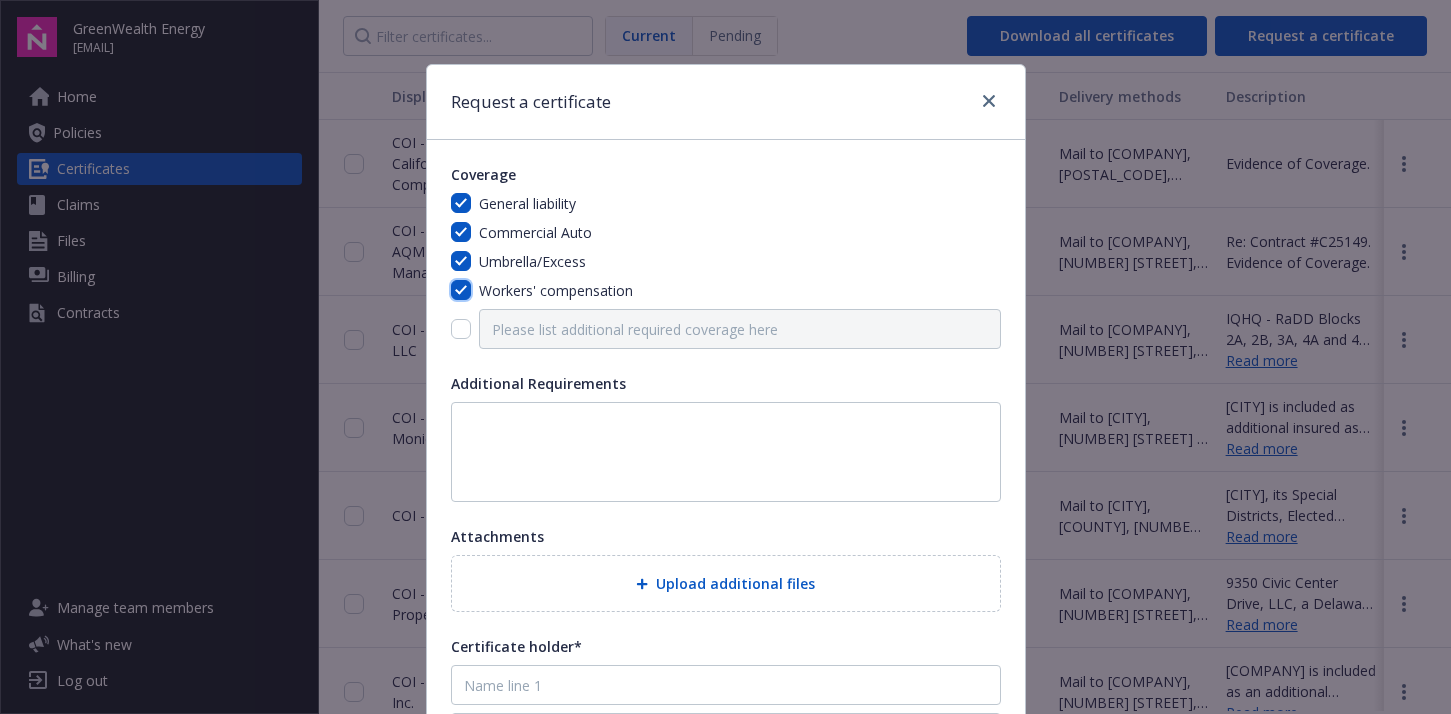 checkbox on "true" 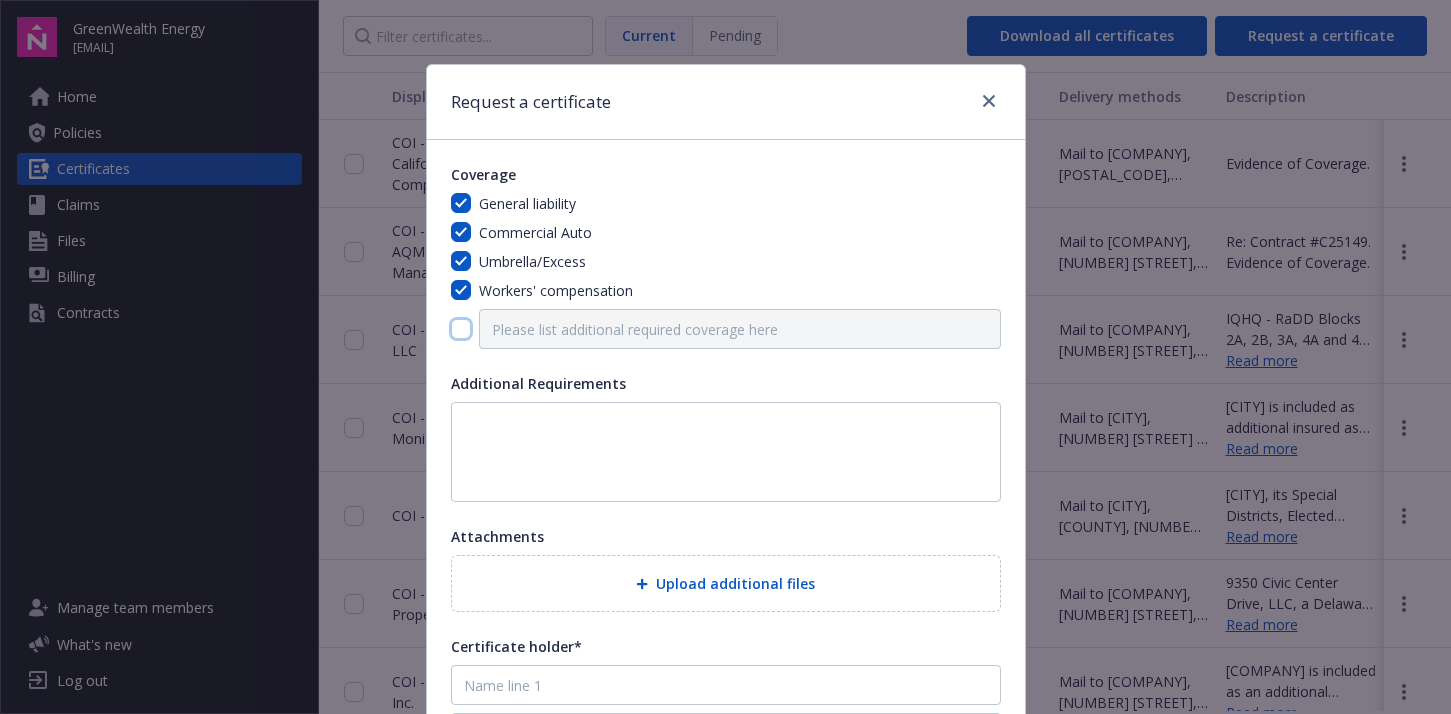 click at bounding box center [461, 329] 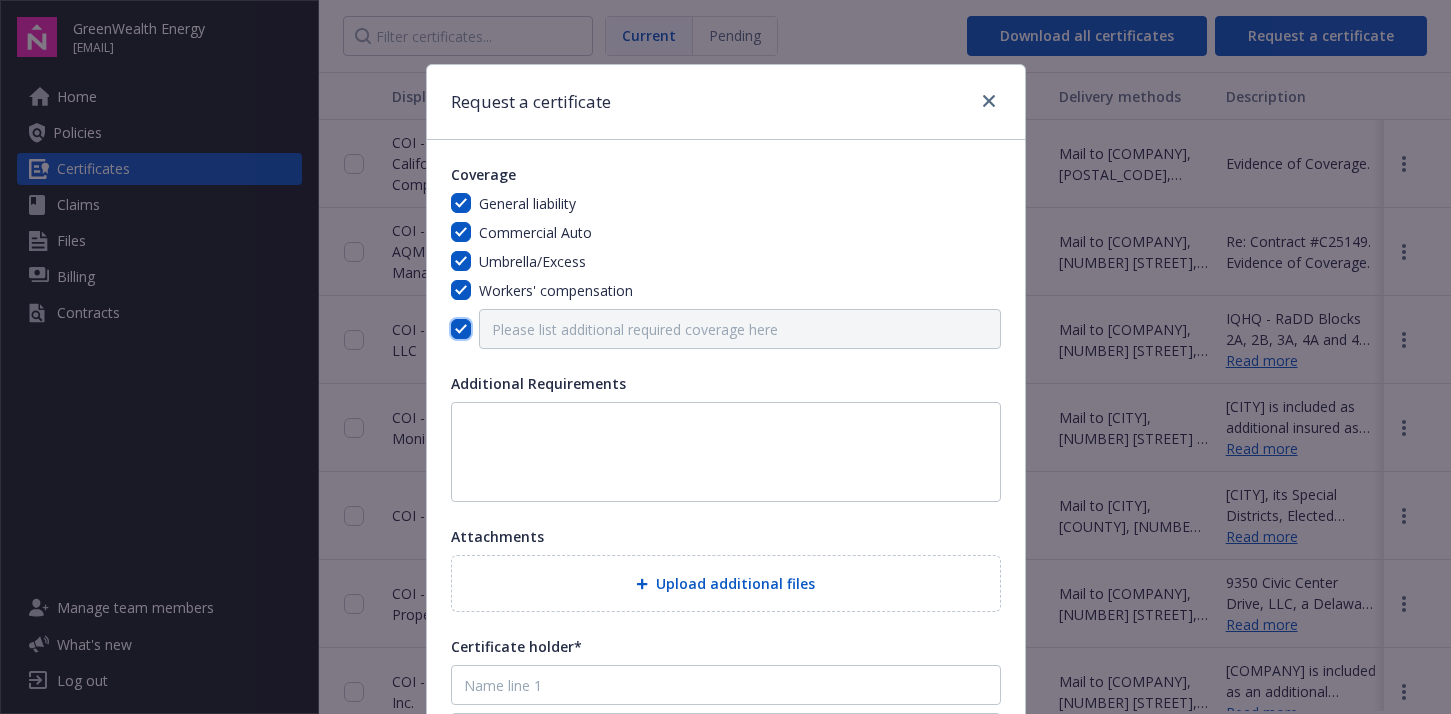 checkbox on "true" 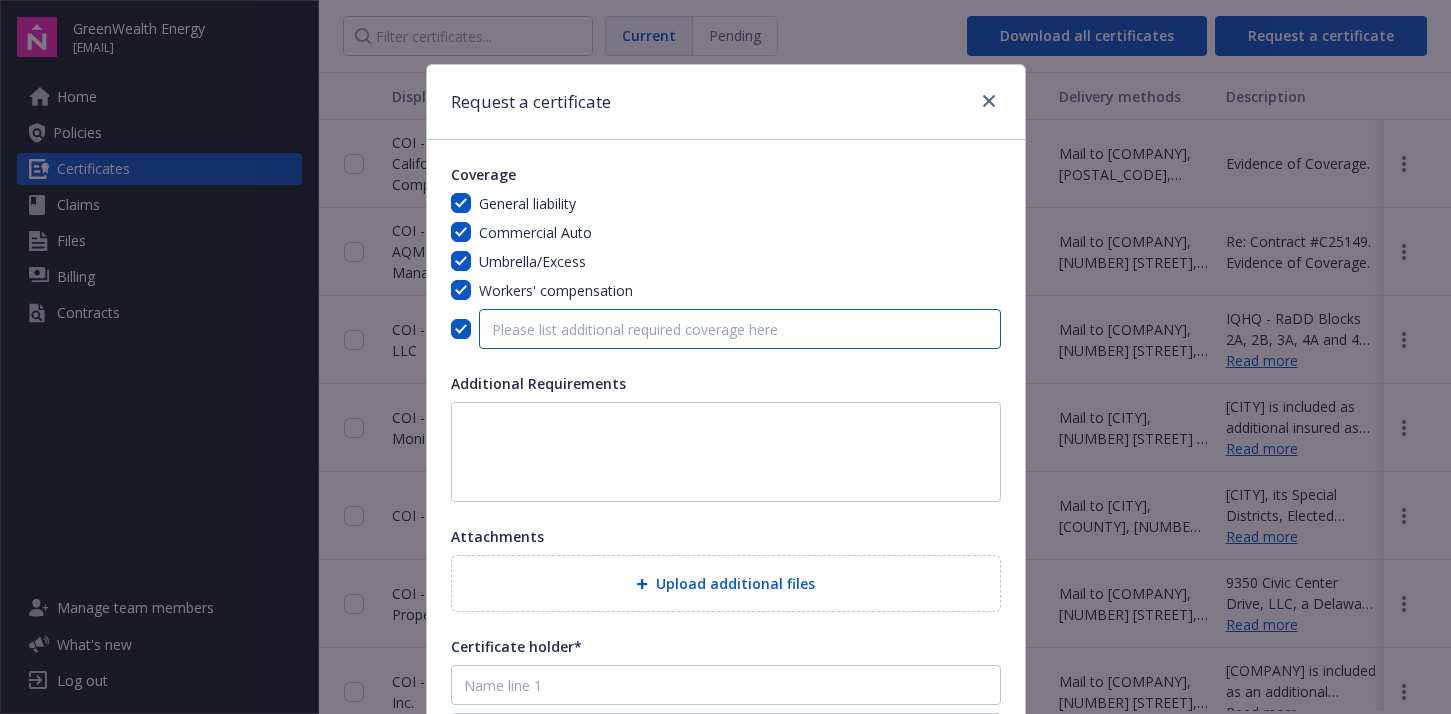 click at bounding box center (740, 329) 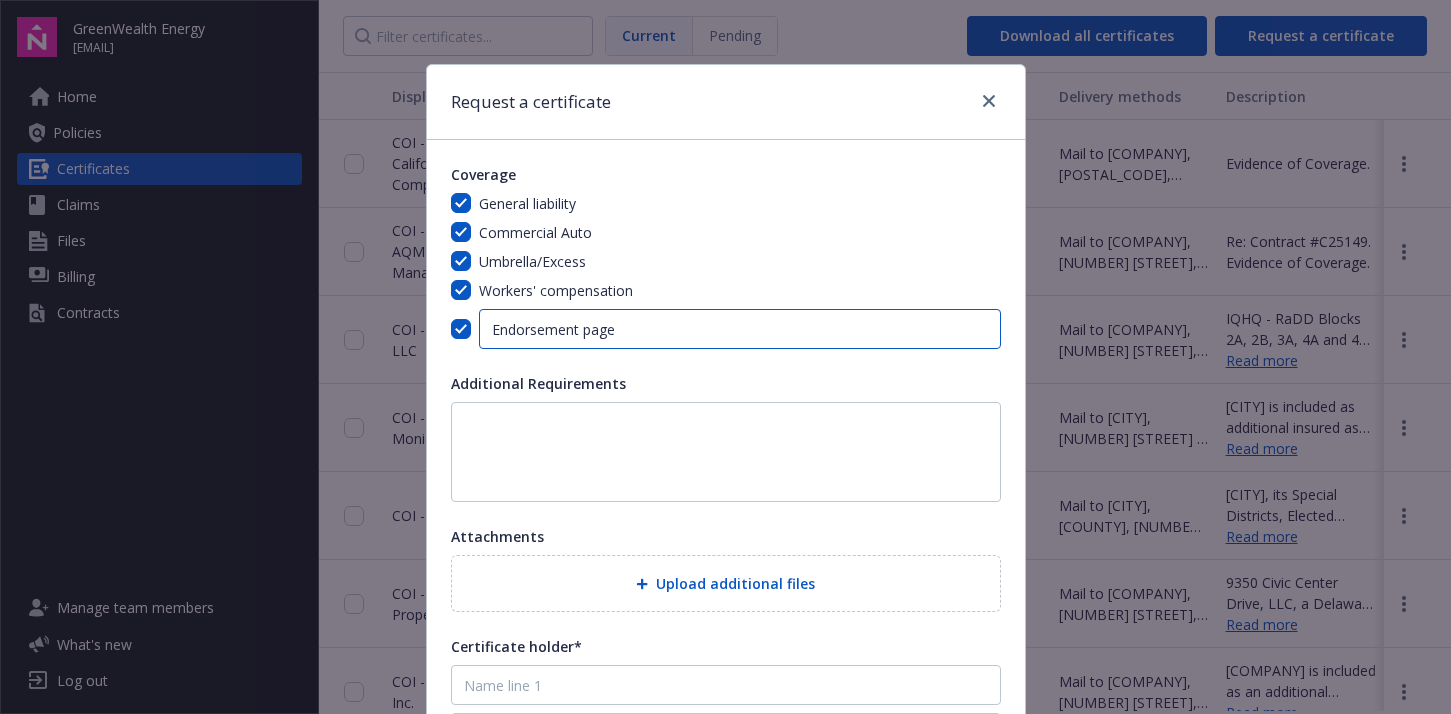 paste on "CG 20 37 04 13" 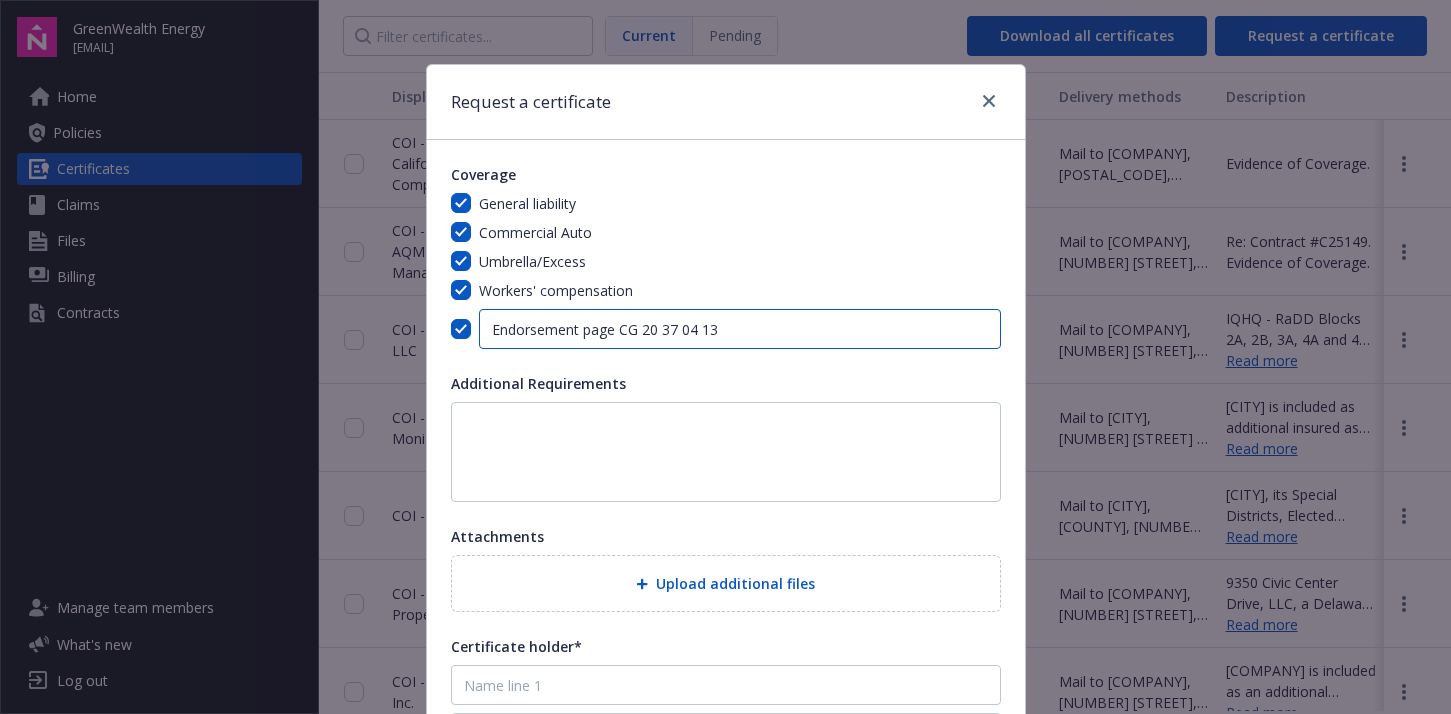 type on "Endorsement page CG 20 37 04 13" 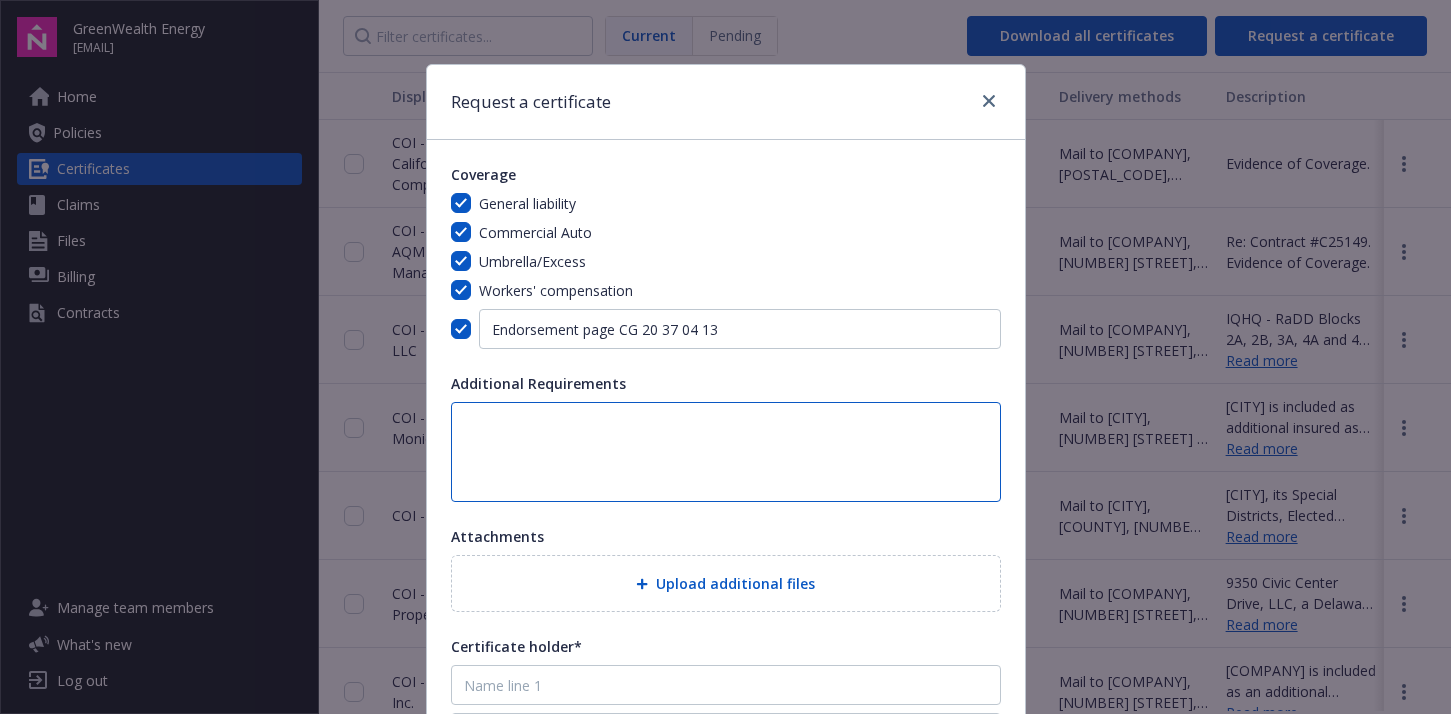 drag, startPoint x: 516, startPoint y: 441, endPoint x: 482, endPoint y: 440, distance: 34.0147 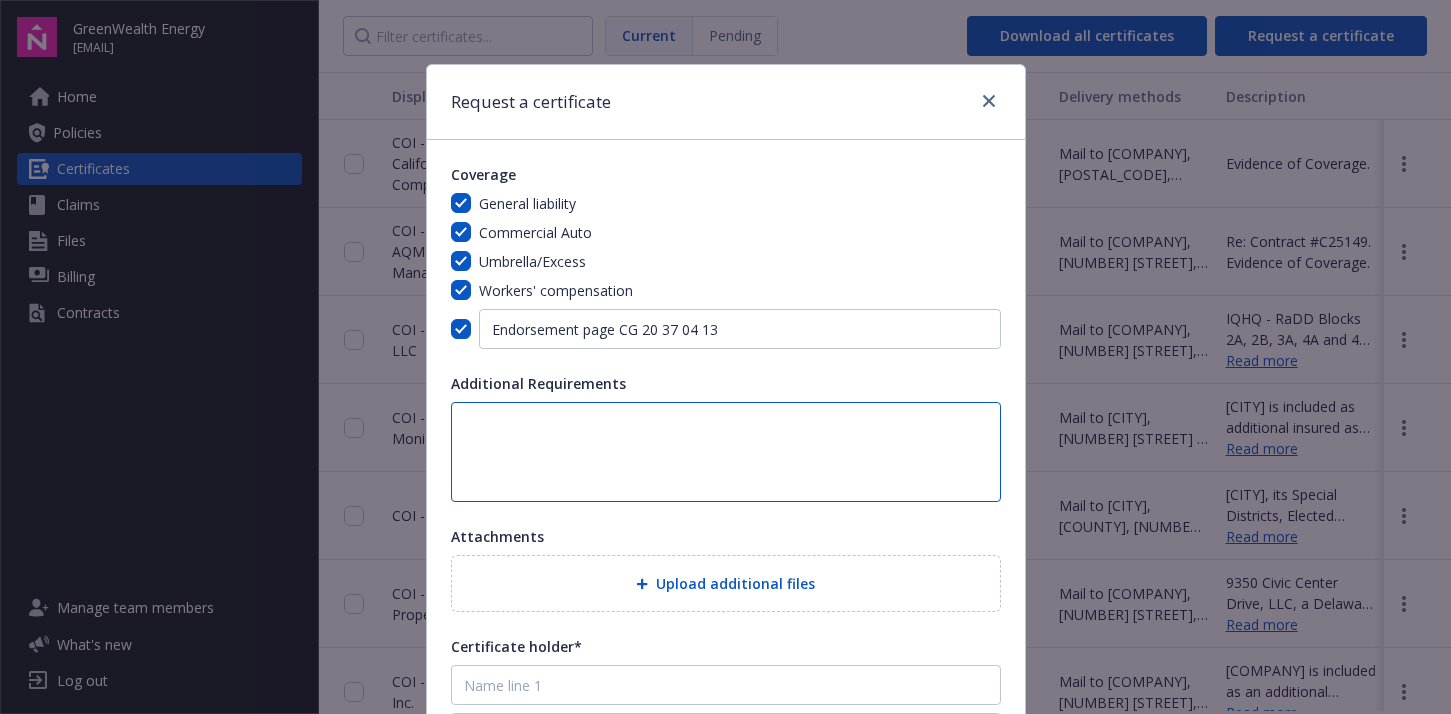 paste on "[CITY] is included as additional insured as required by a written contract with respect to General Liability." 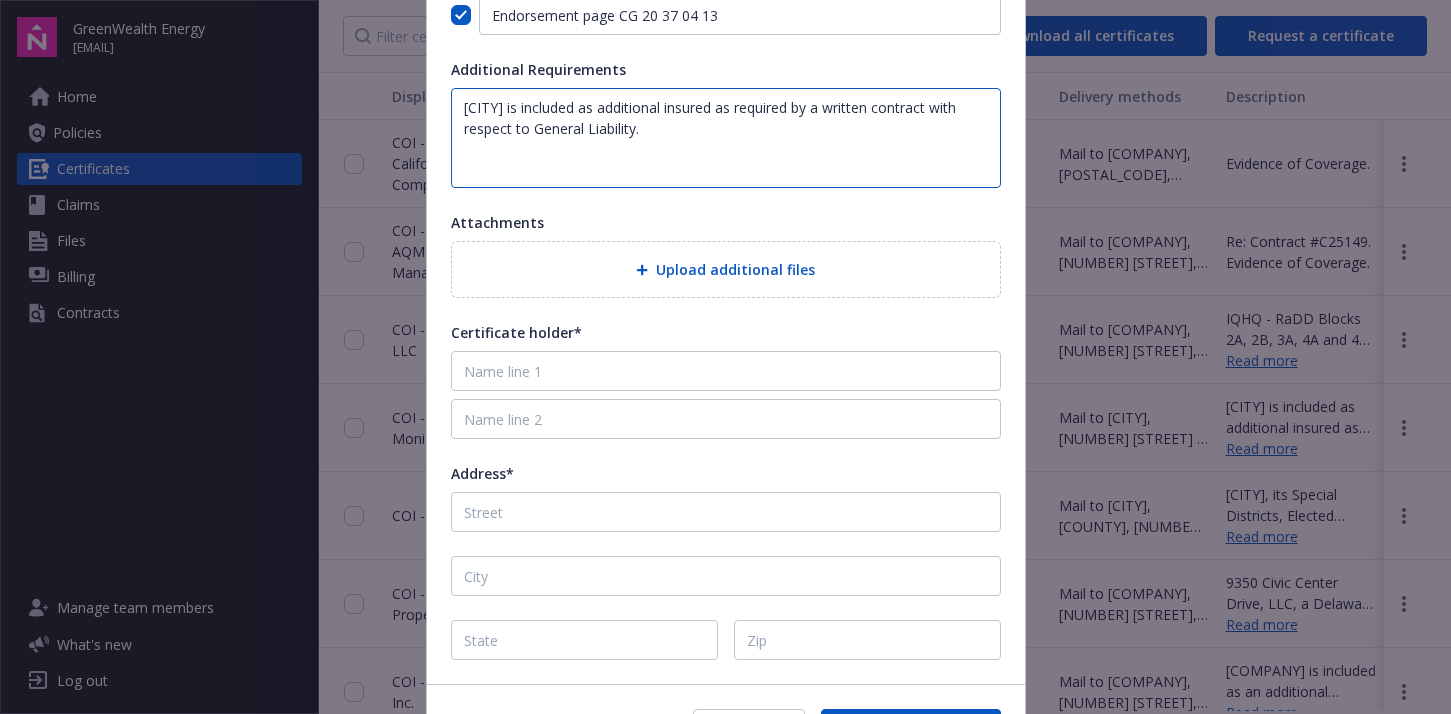 scroll, scrollTop: 361, scrollLeft: 0, axis: vertical 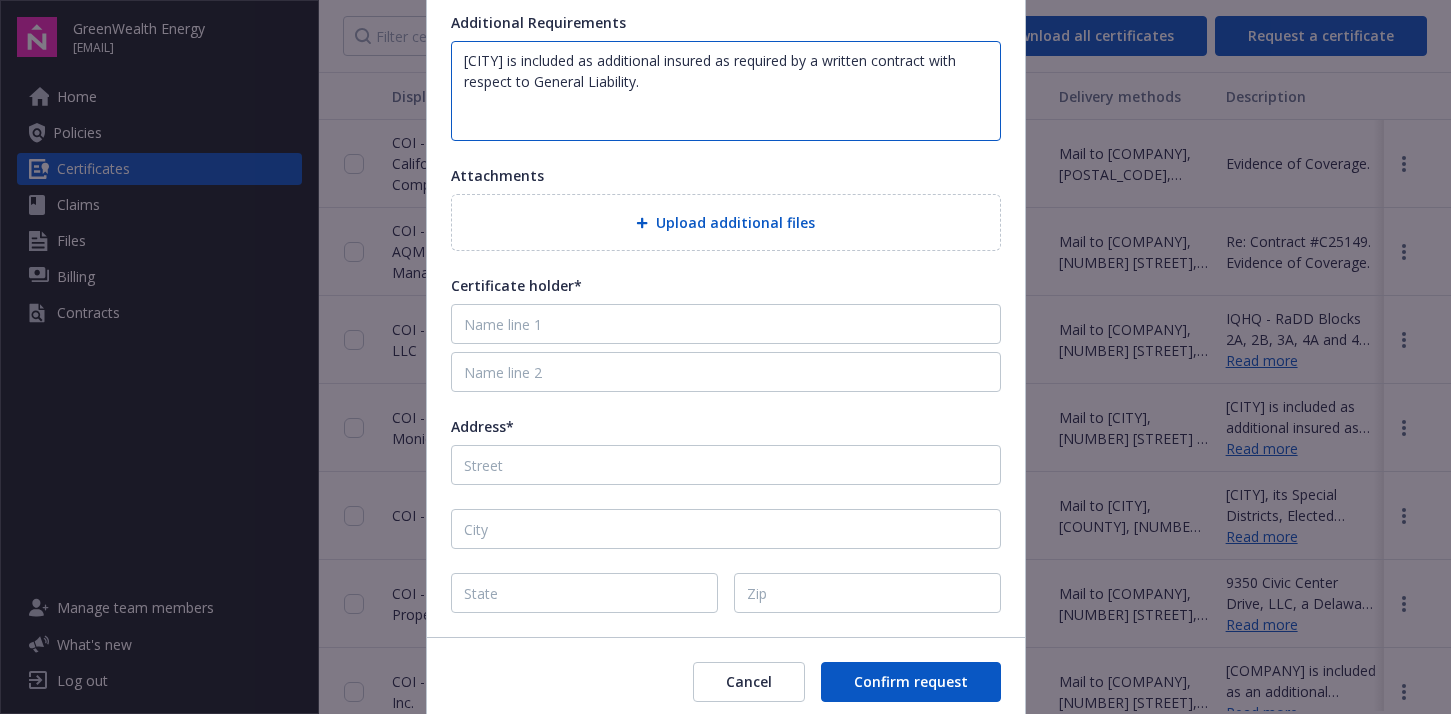 type on "[CITY] is included as additional insured as required by a written contract with respect to General Liability." 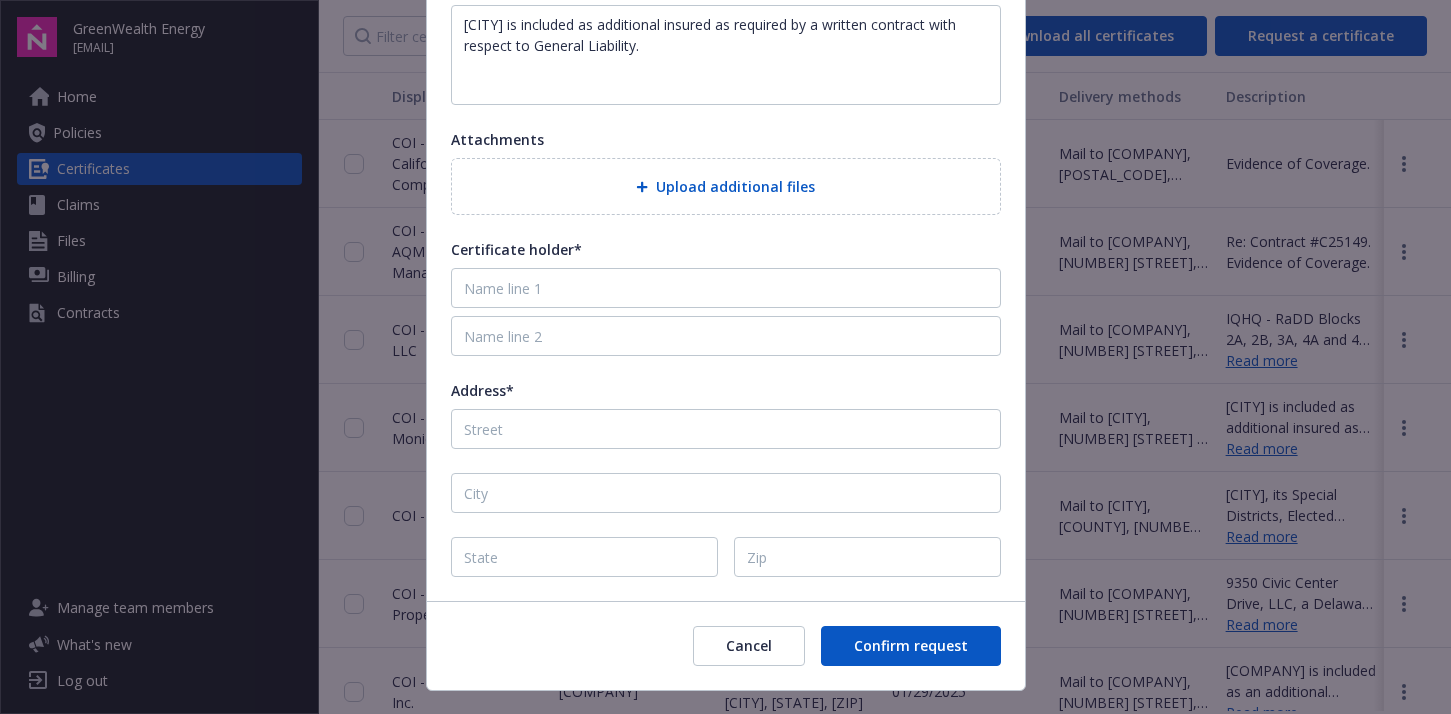 scroll, scrollTop: 244, scrollLeft: 0, axis: vertical 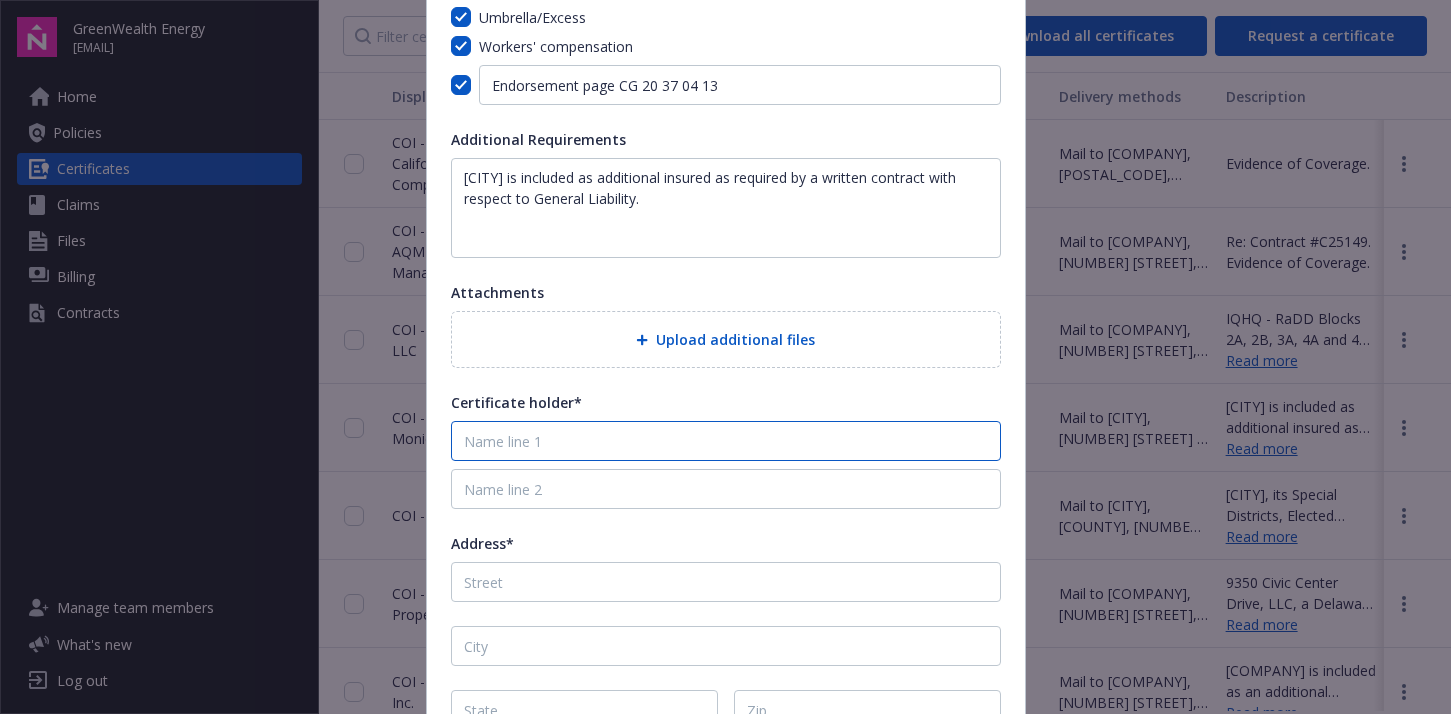 click at bounding box center (726, 441) 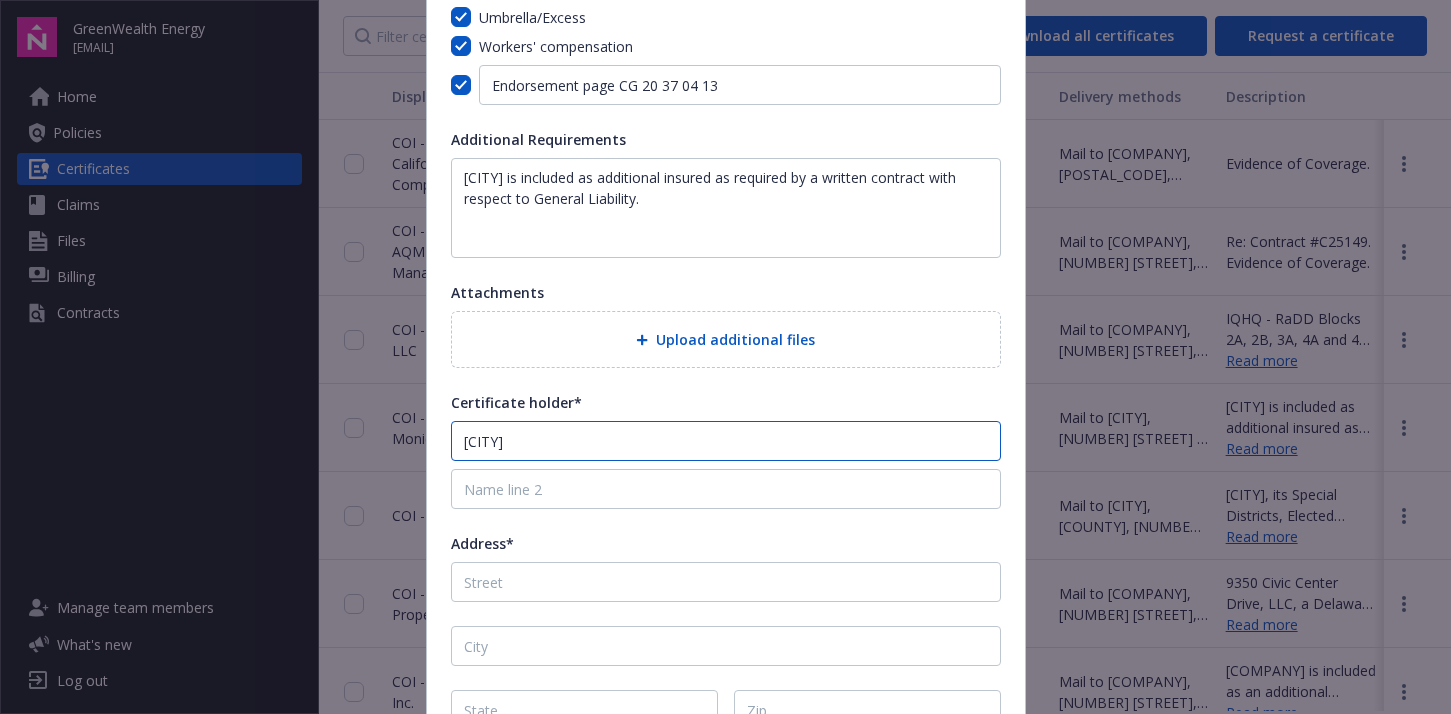 type on "[CITY]" 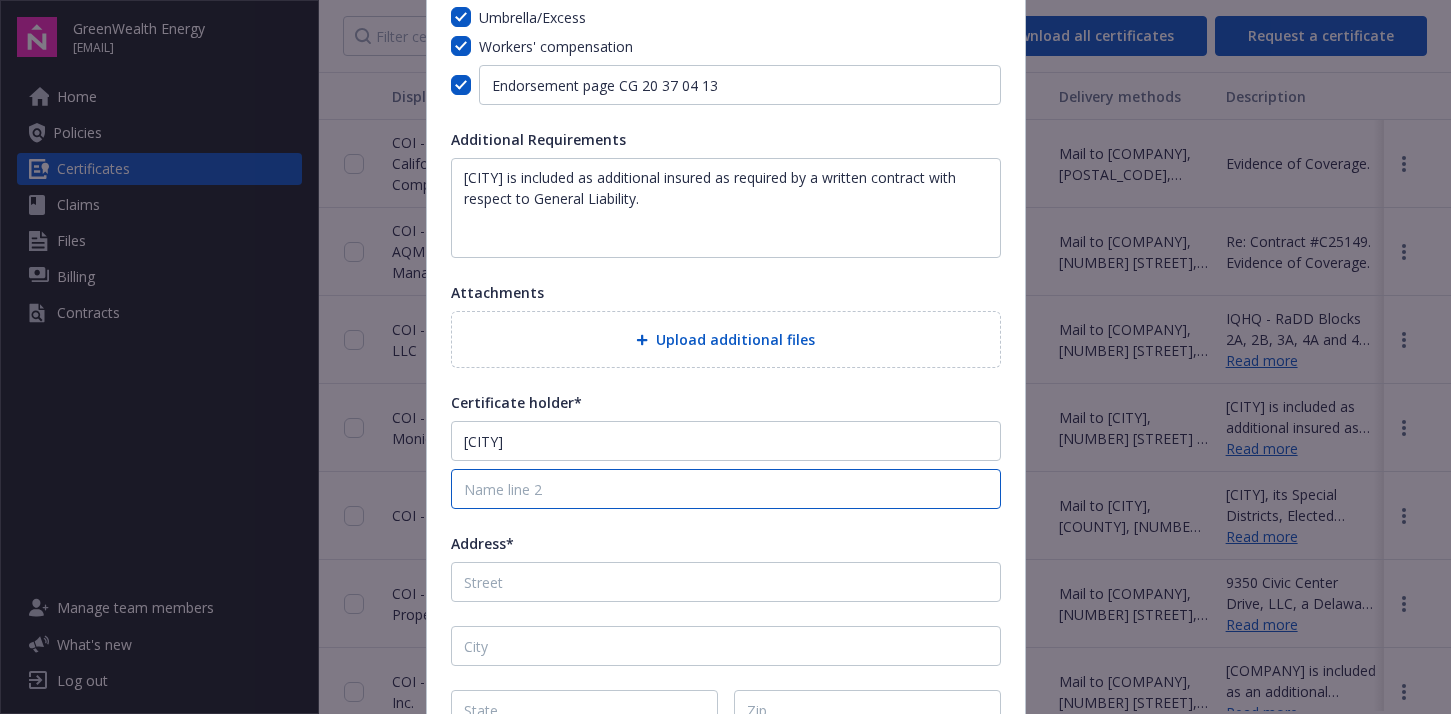 click at bounding box center (726, 489) 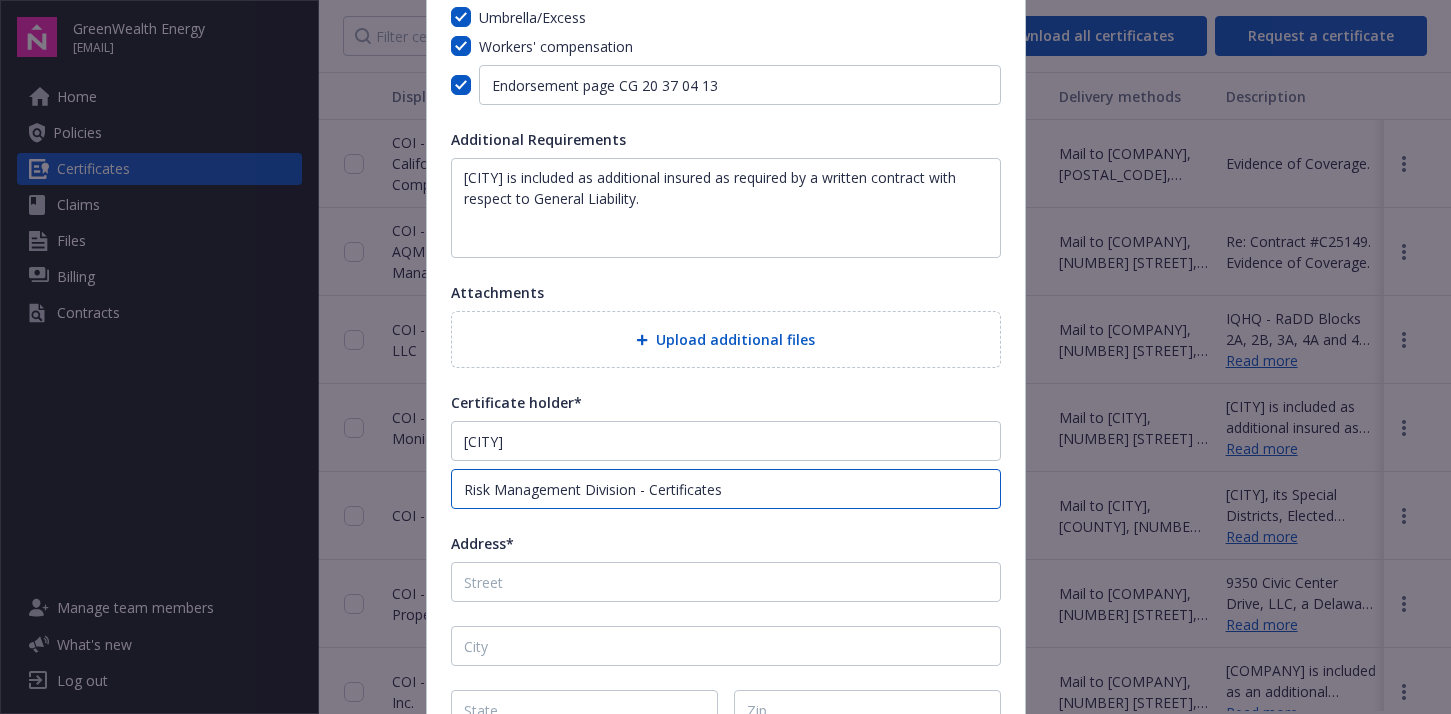 type on "Risk Management Division - Certificates" 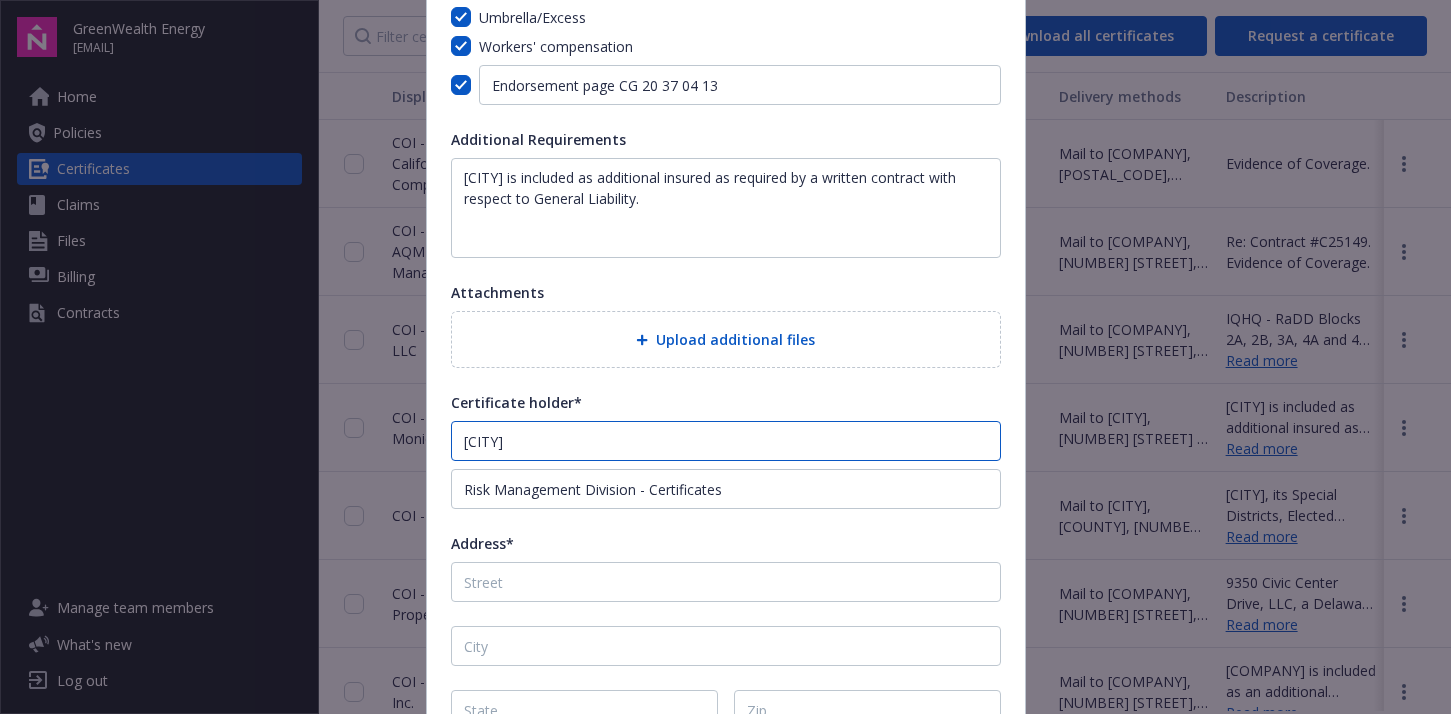 click on "[CITY]" at bounding box center (726, 441) 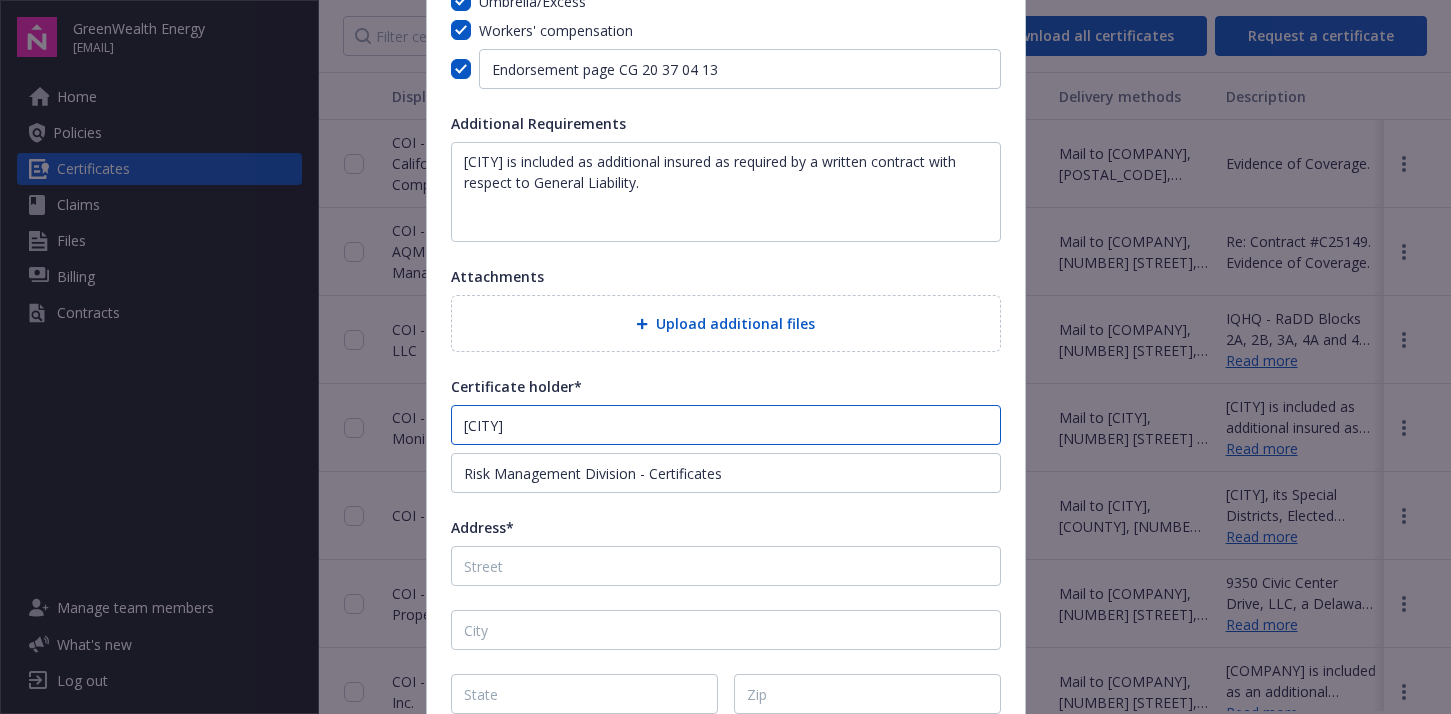 scroll, scrollTop: 438, scrollLeft: 0, axis: vertical 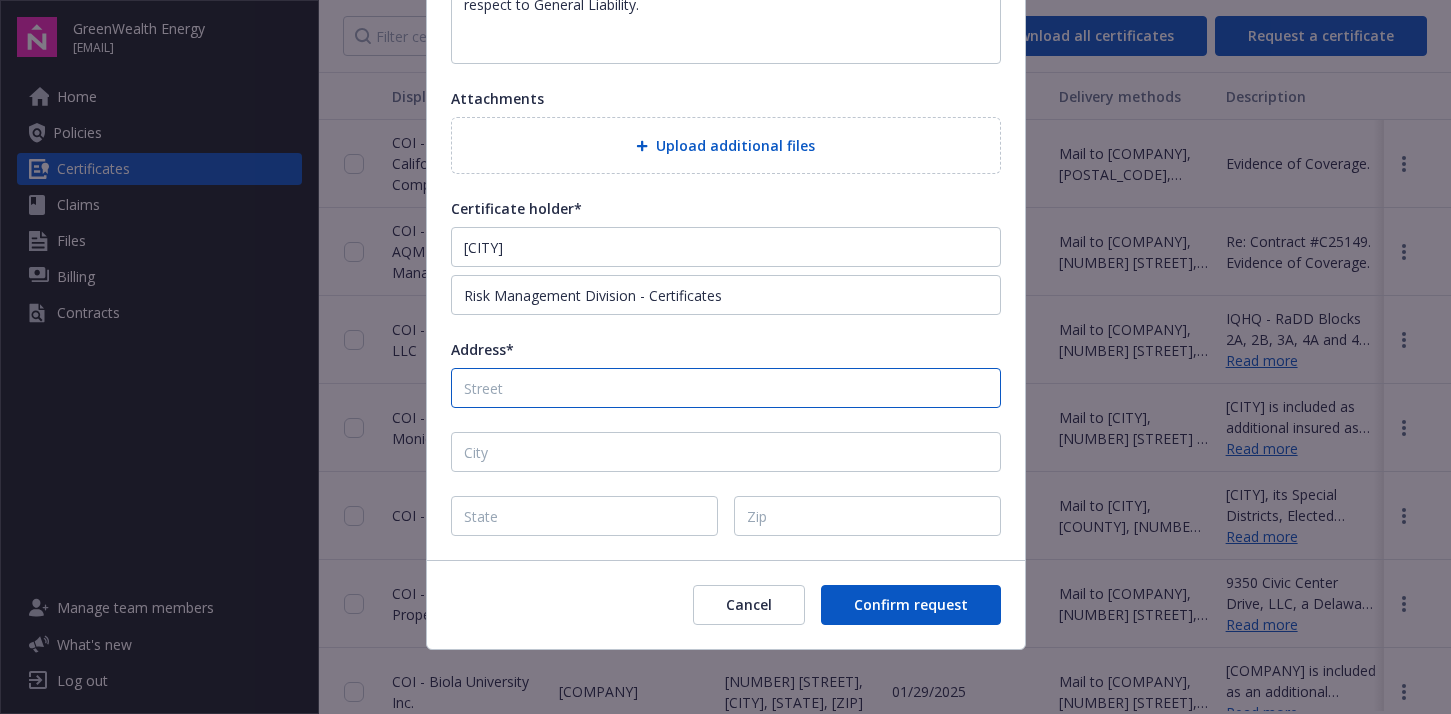 click on "Address*" at bounding box center [726, 388] 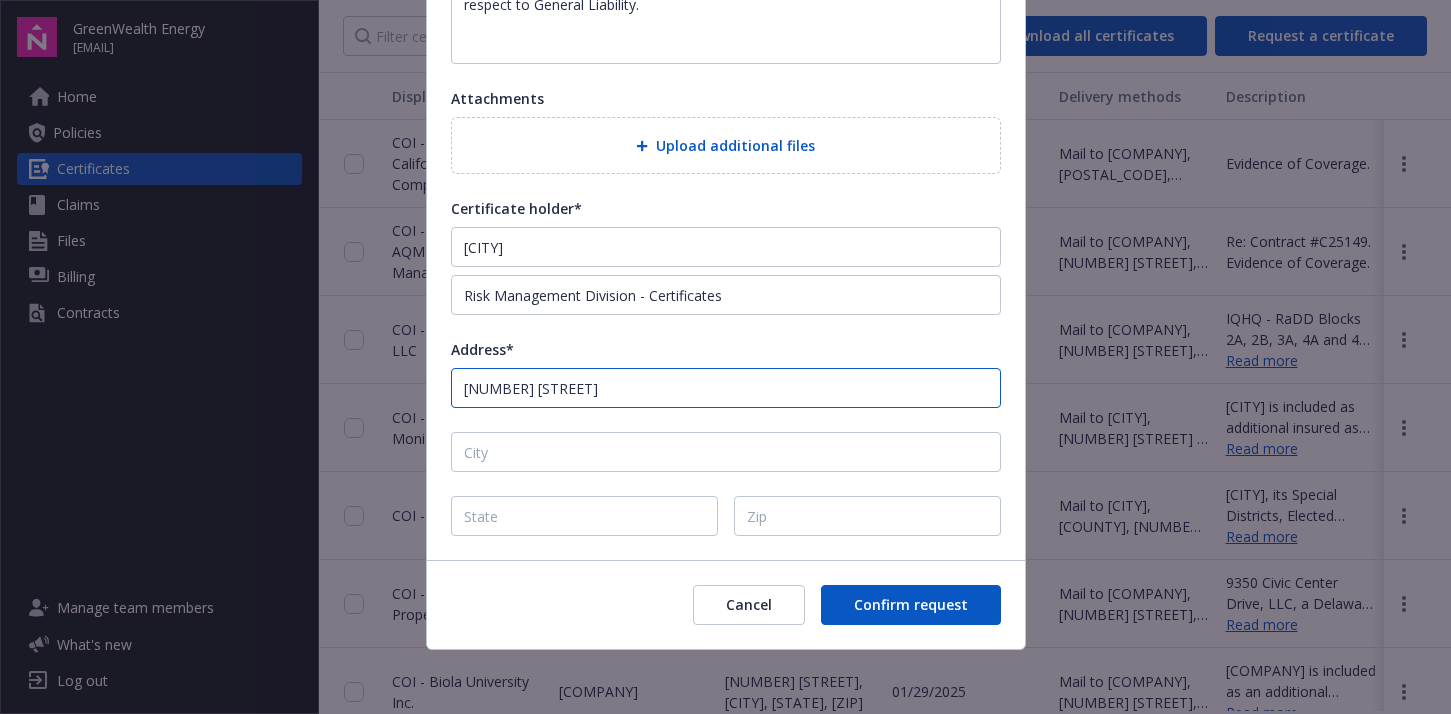 click on "[NUMBER] [STREET]" at bounding box center (726, 388) 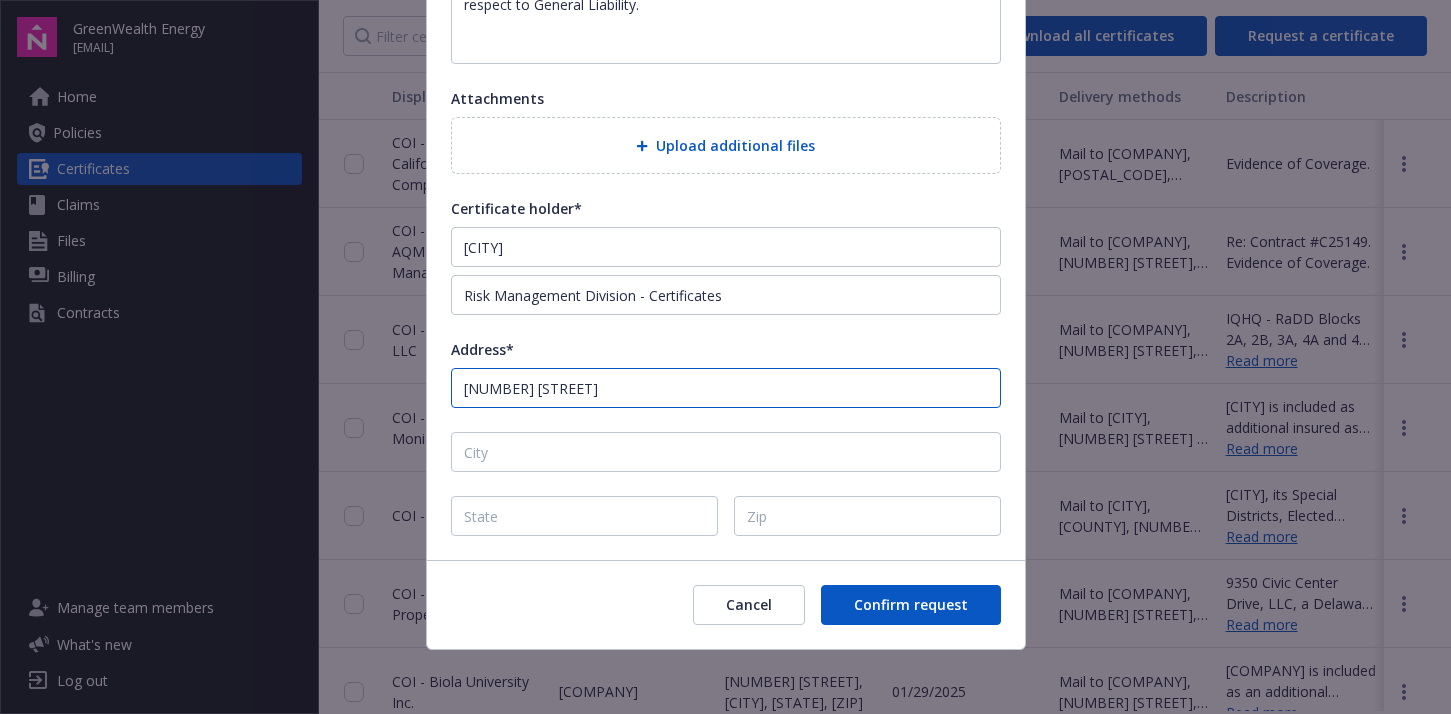 type on "[NUMBER] [STREET]" 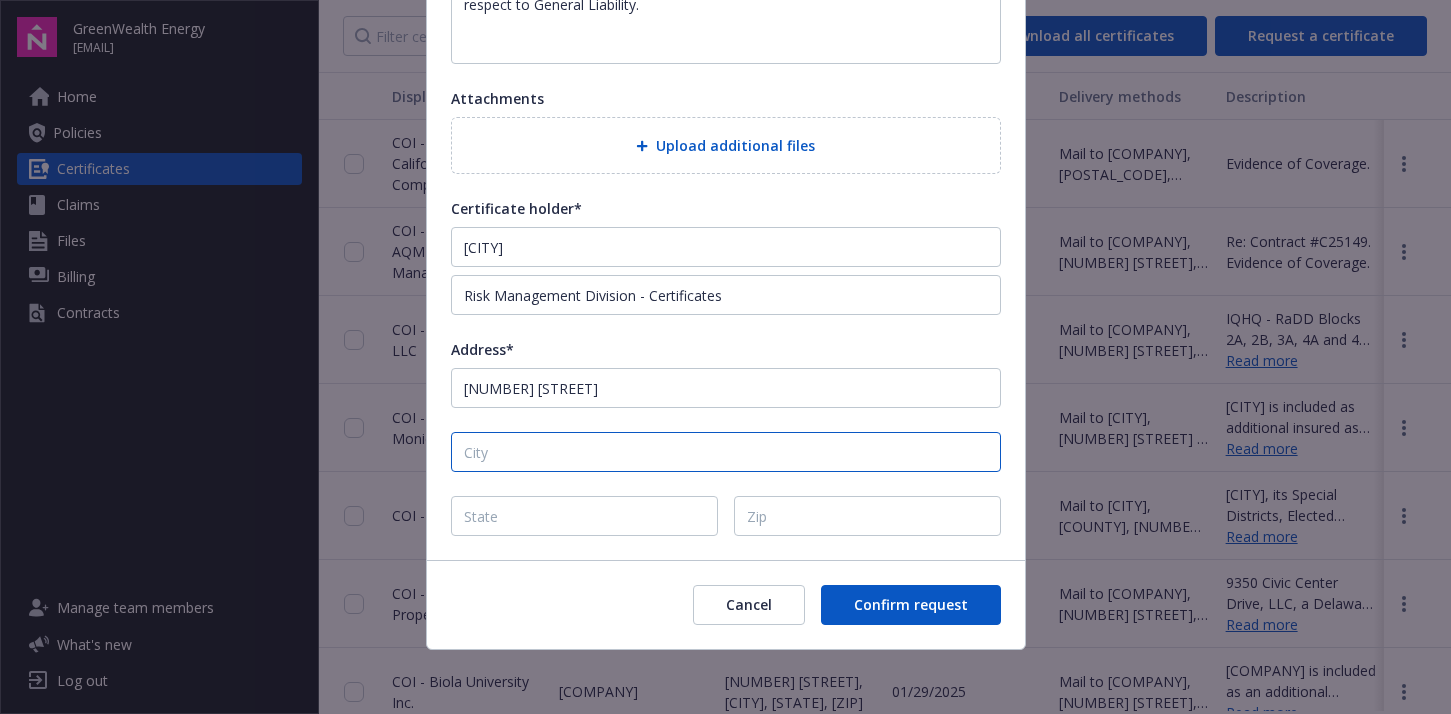 click at bounding box center (726, 452) 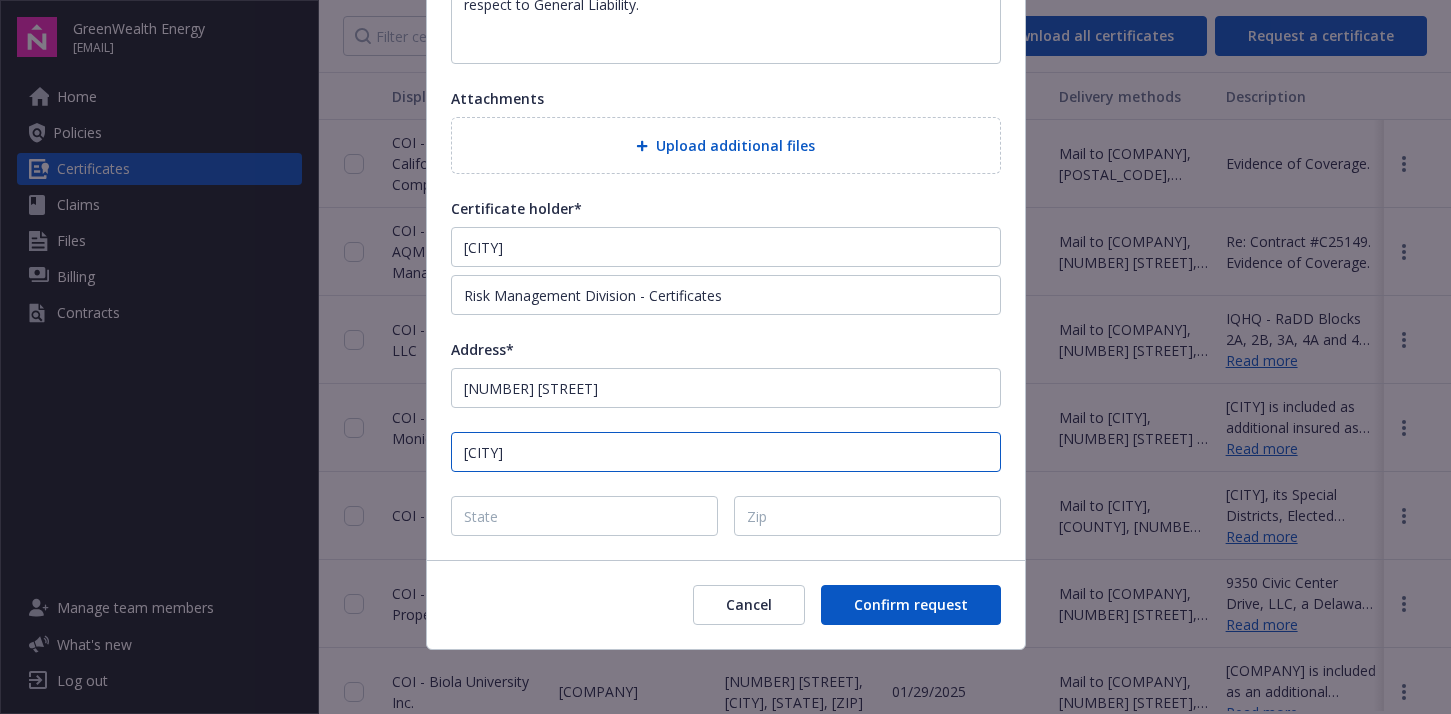 type on "[CITY]" 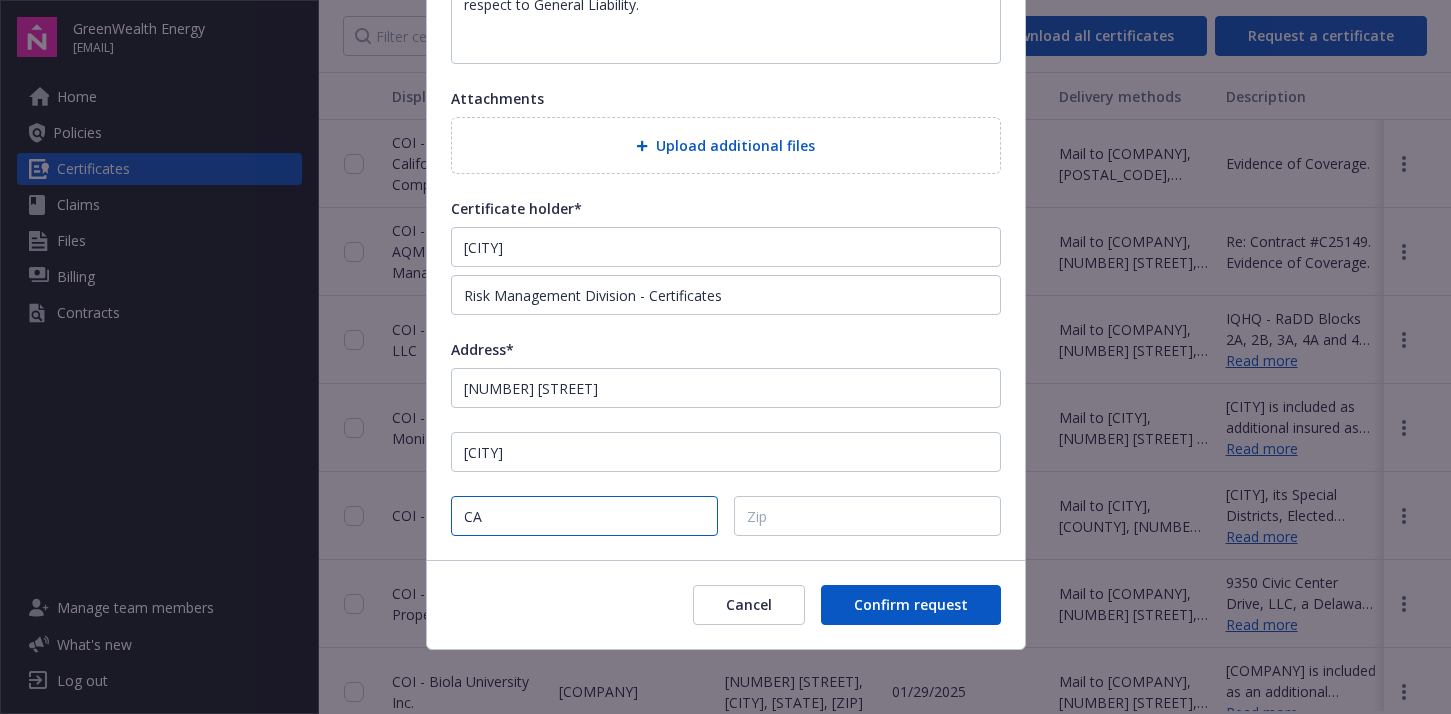 type on "CA" 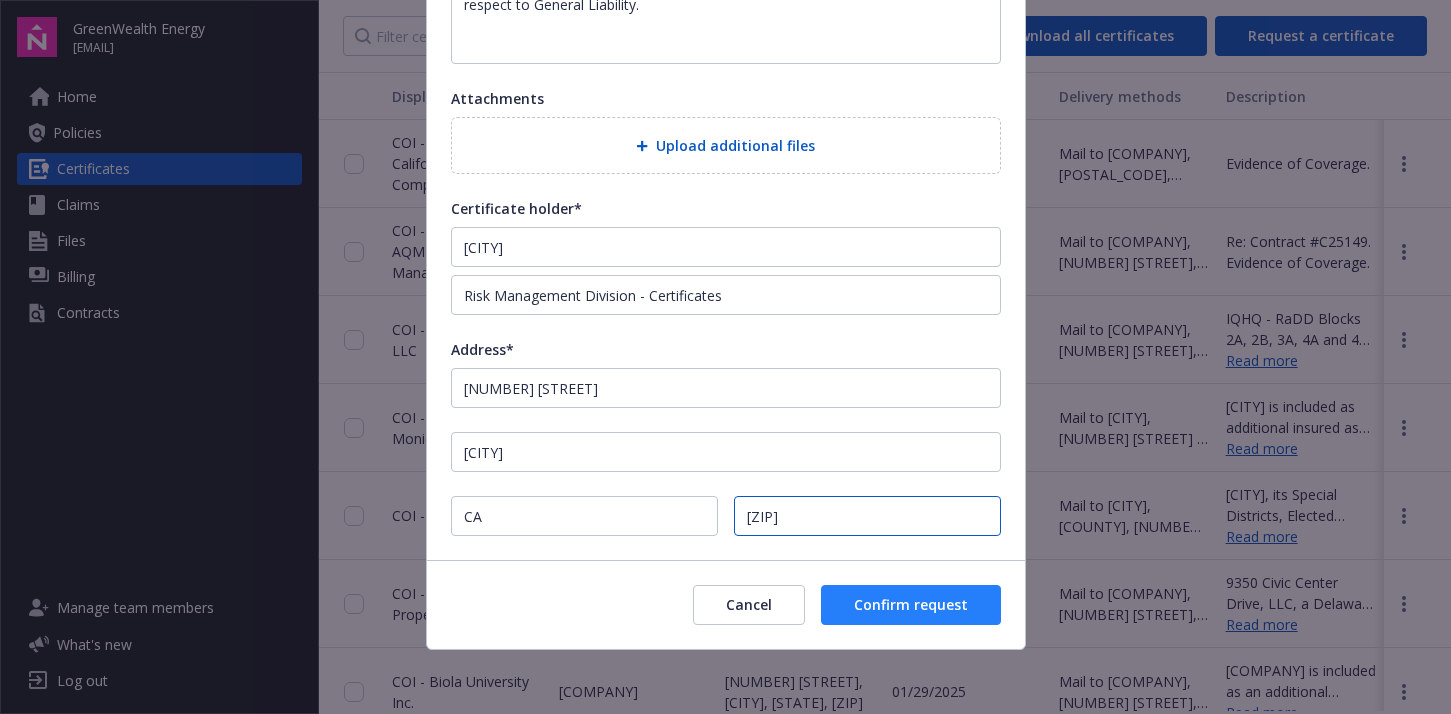 type on "[ZIP]" 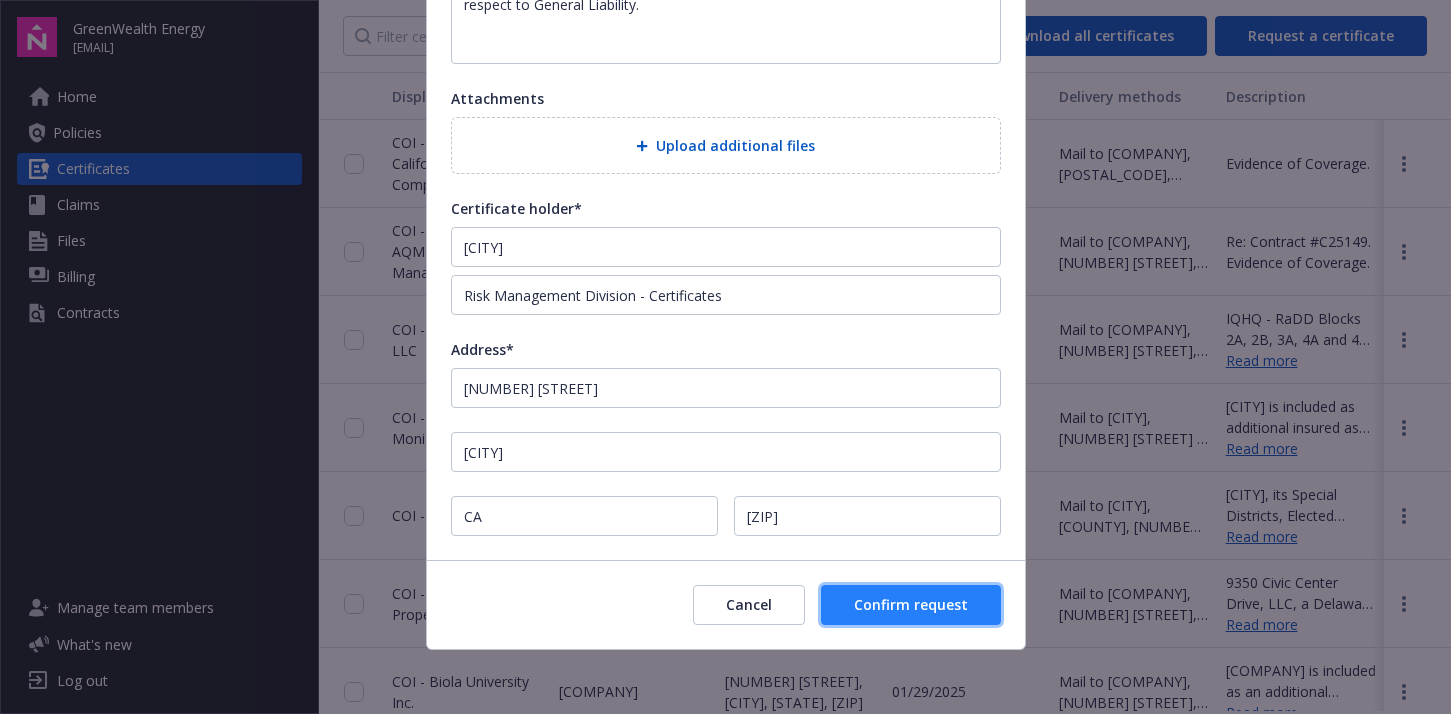 click on "Confirm request" at bounding box center [911, 604] 